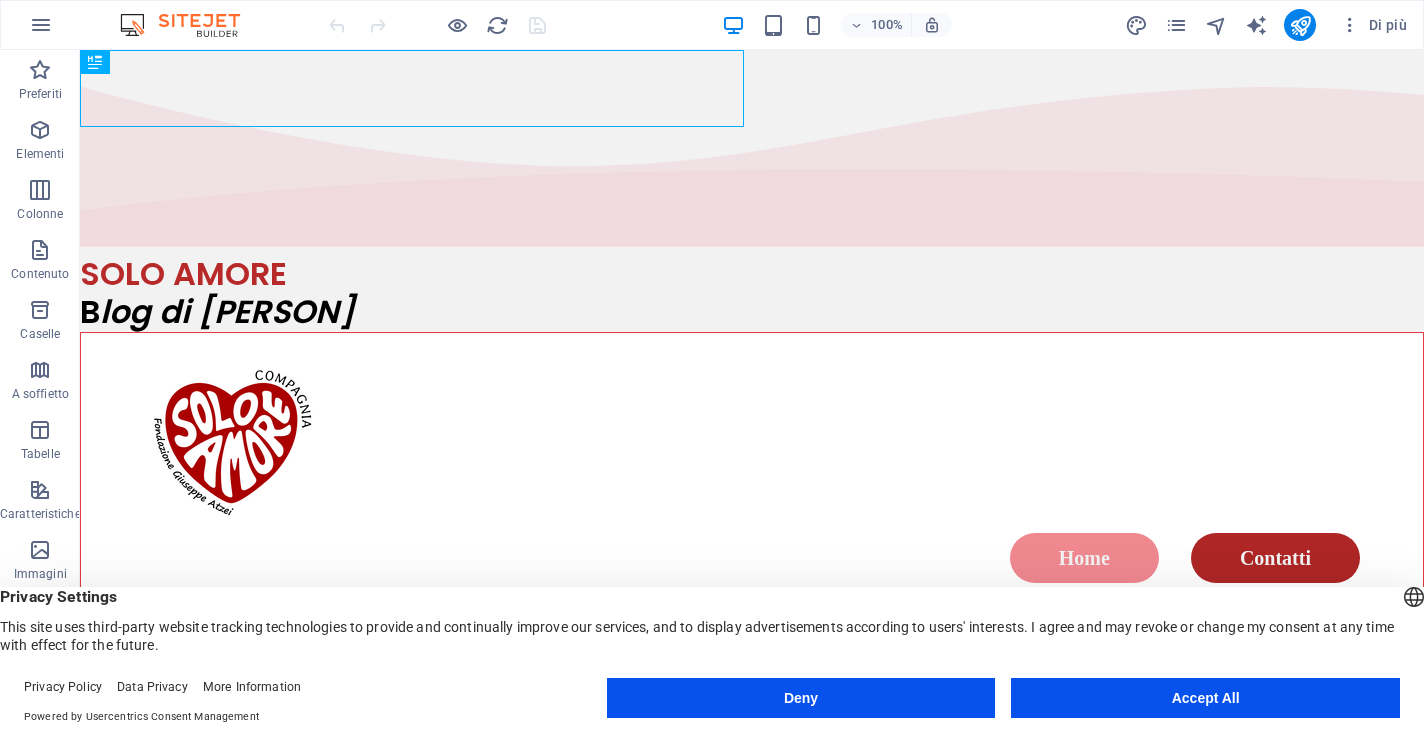 scroll, scrollTop: 0, scrollLeft: 0, axis: both 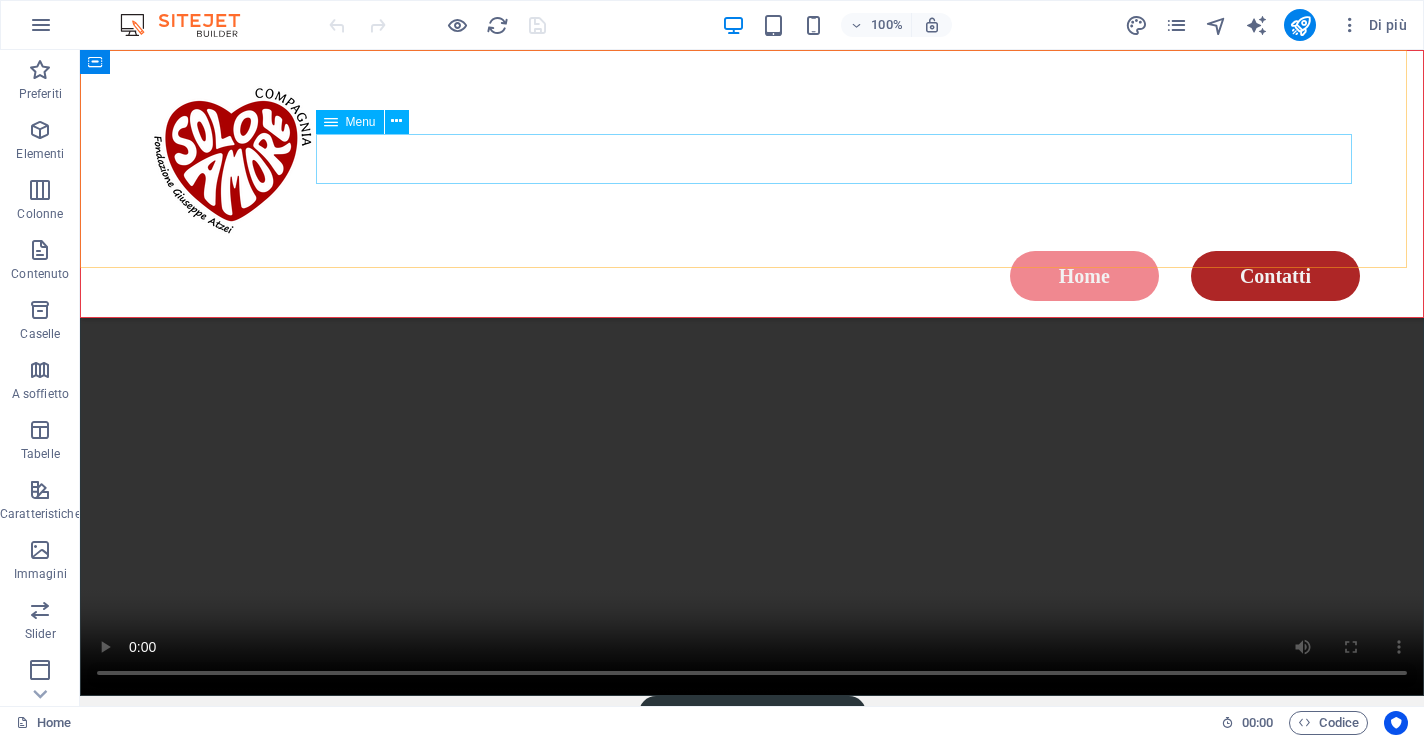 click on "Home Contatti" at bounding box center [752, 276] 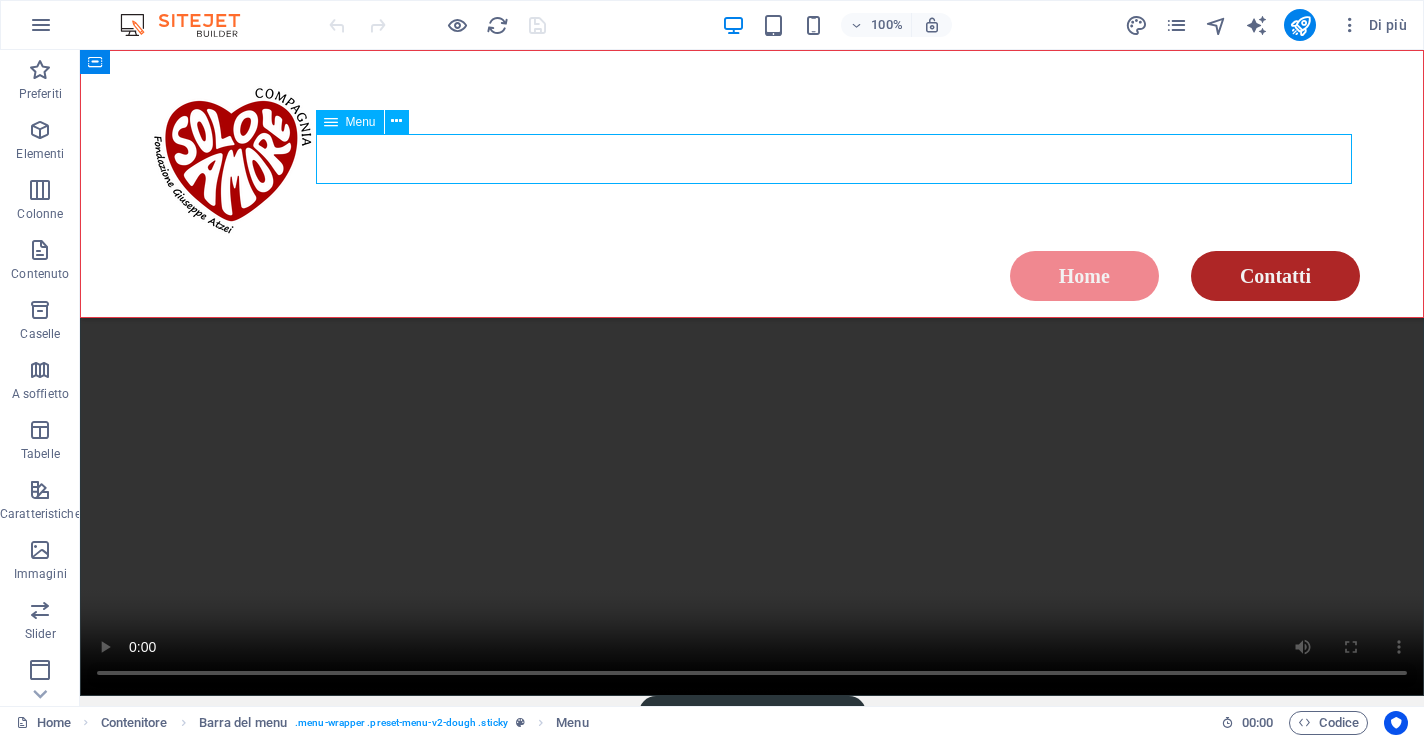 click on "Home Contatti" at bounding box center [752, 276] 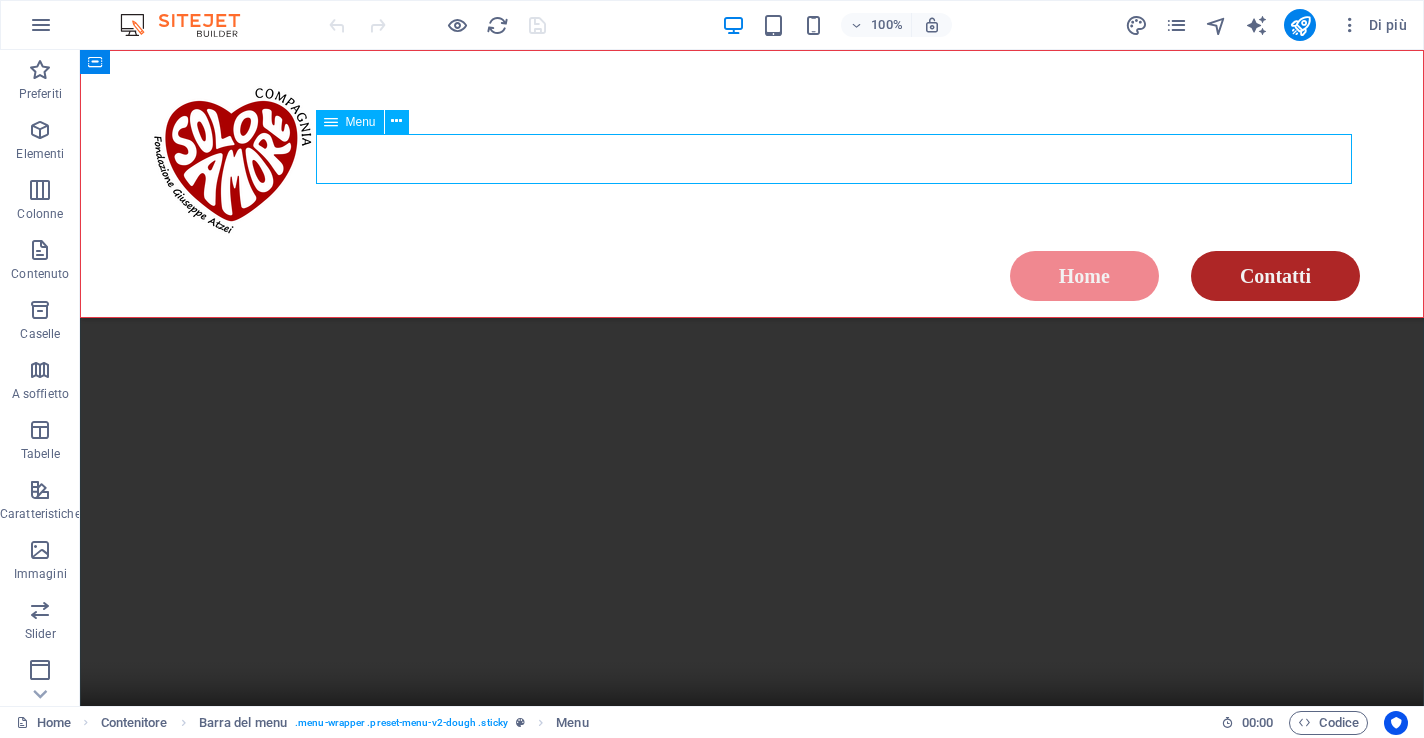 scroll, scrollTop: 1821, scrollLeft: 0, axis: vertical 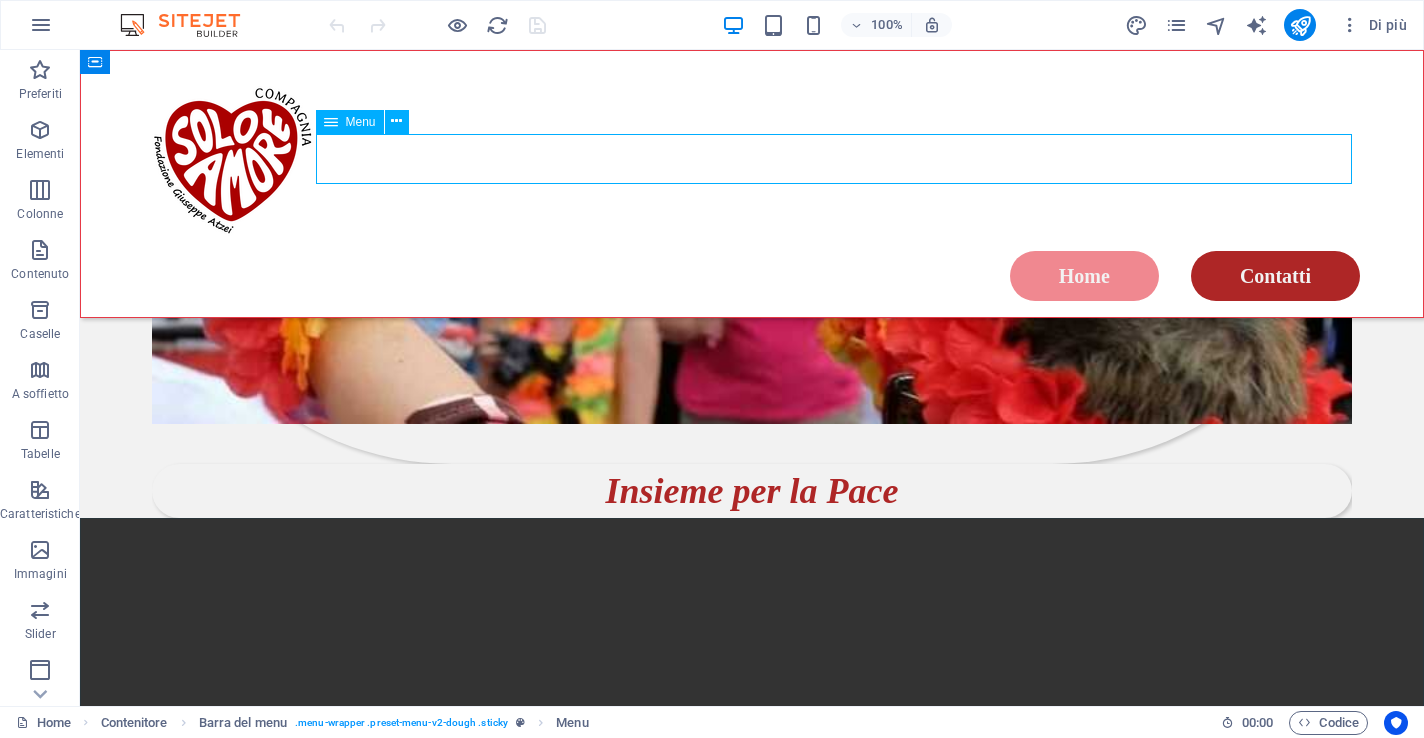 select 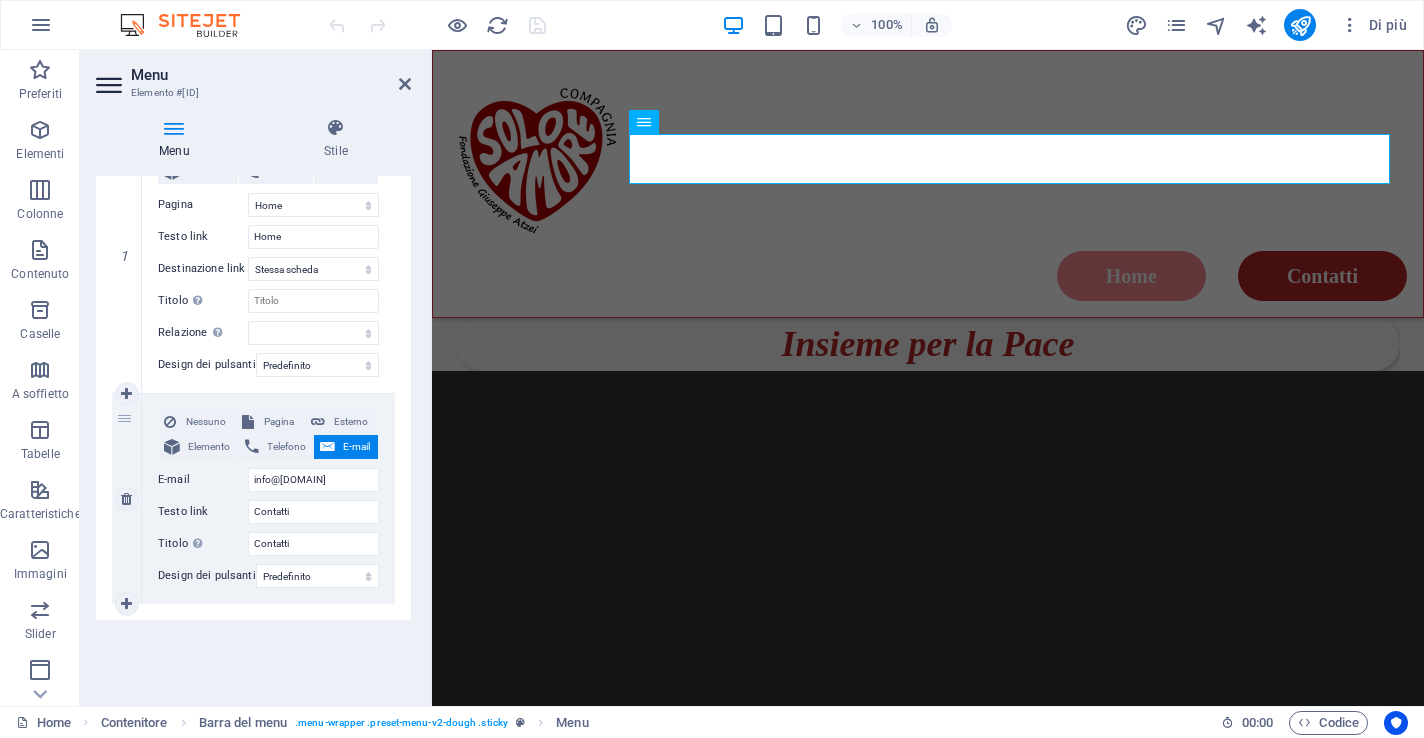 scroll, scrollTop: 298, scrollLeft: 0, axis: vertical 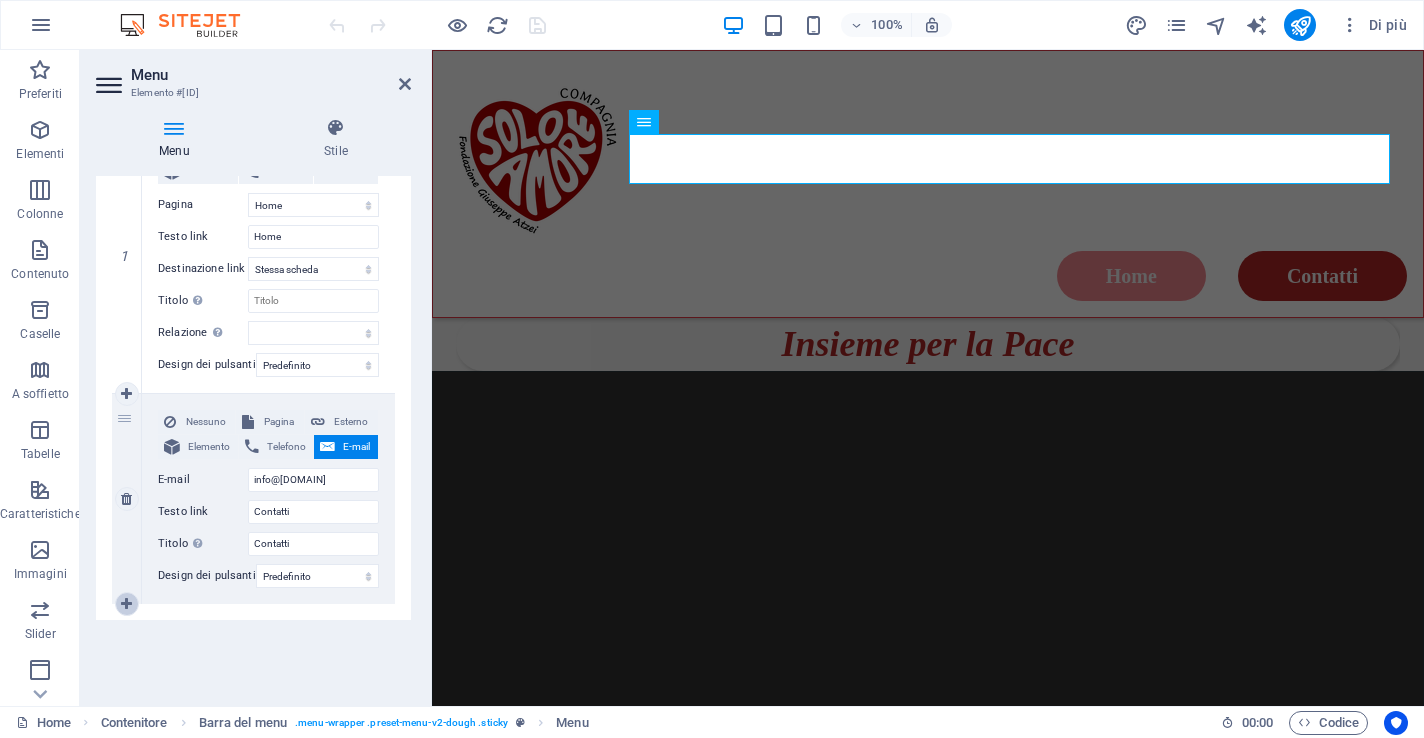 click at bounding box center (126, 604) 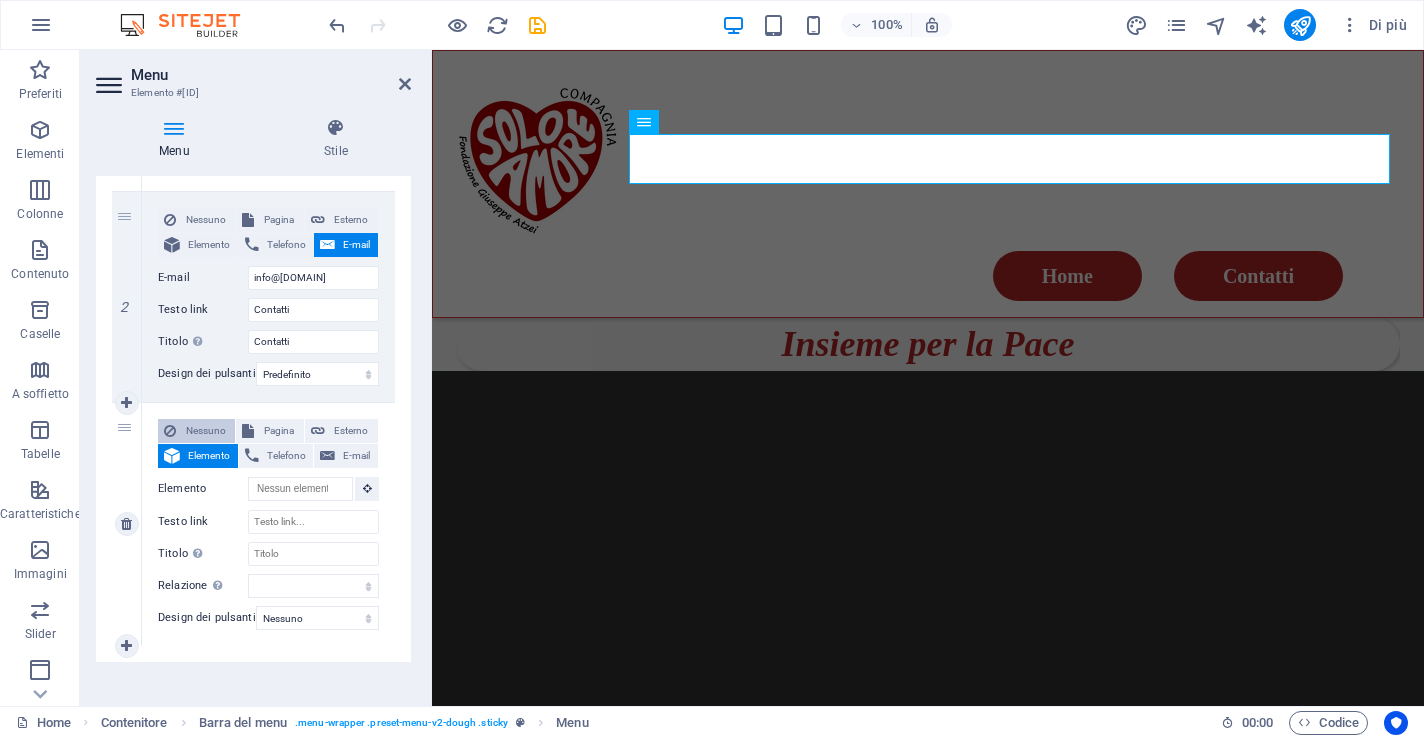scroll, scrollTop: 478, scrollLeft: 0, axis: vertical 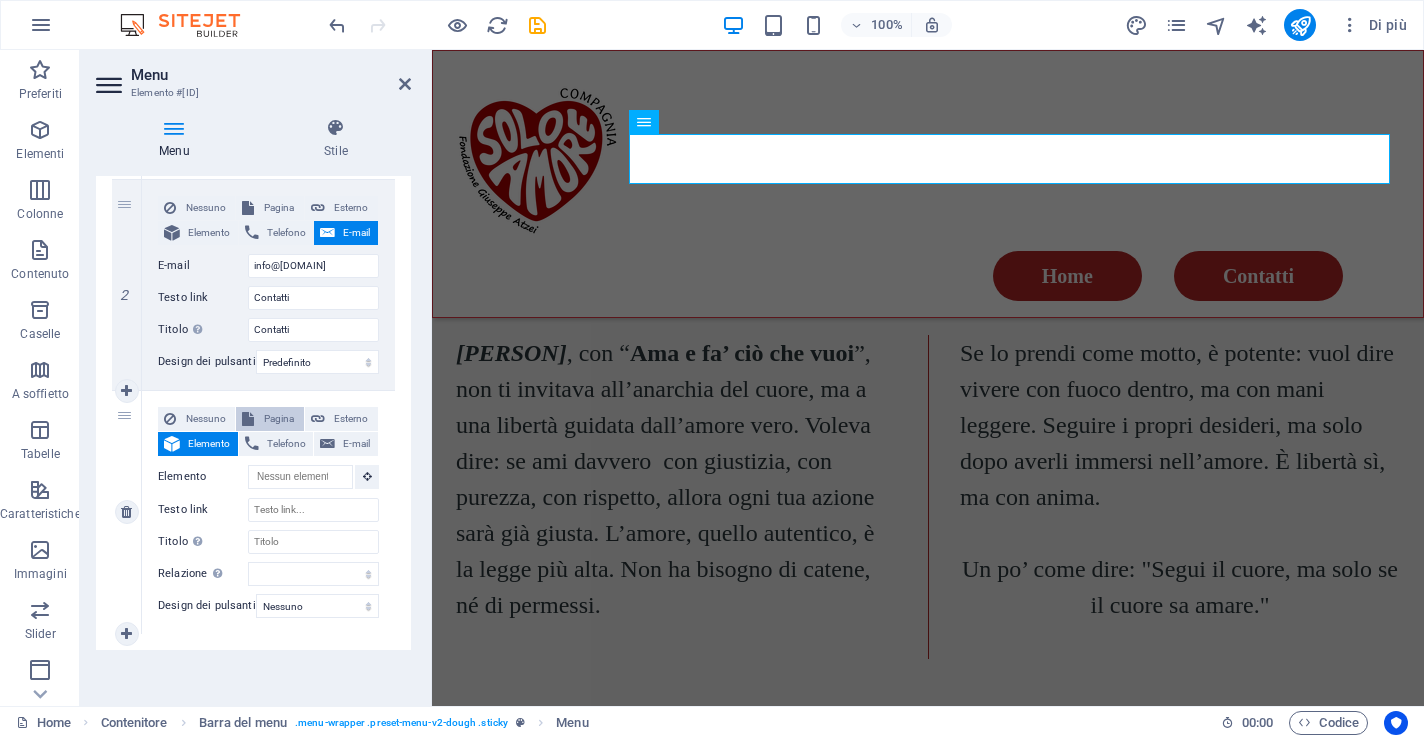 click on "Pagina" at bounding box center (278, 419) 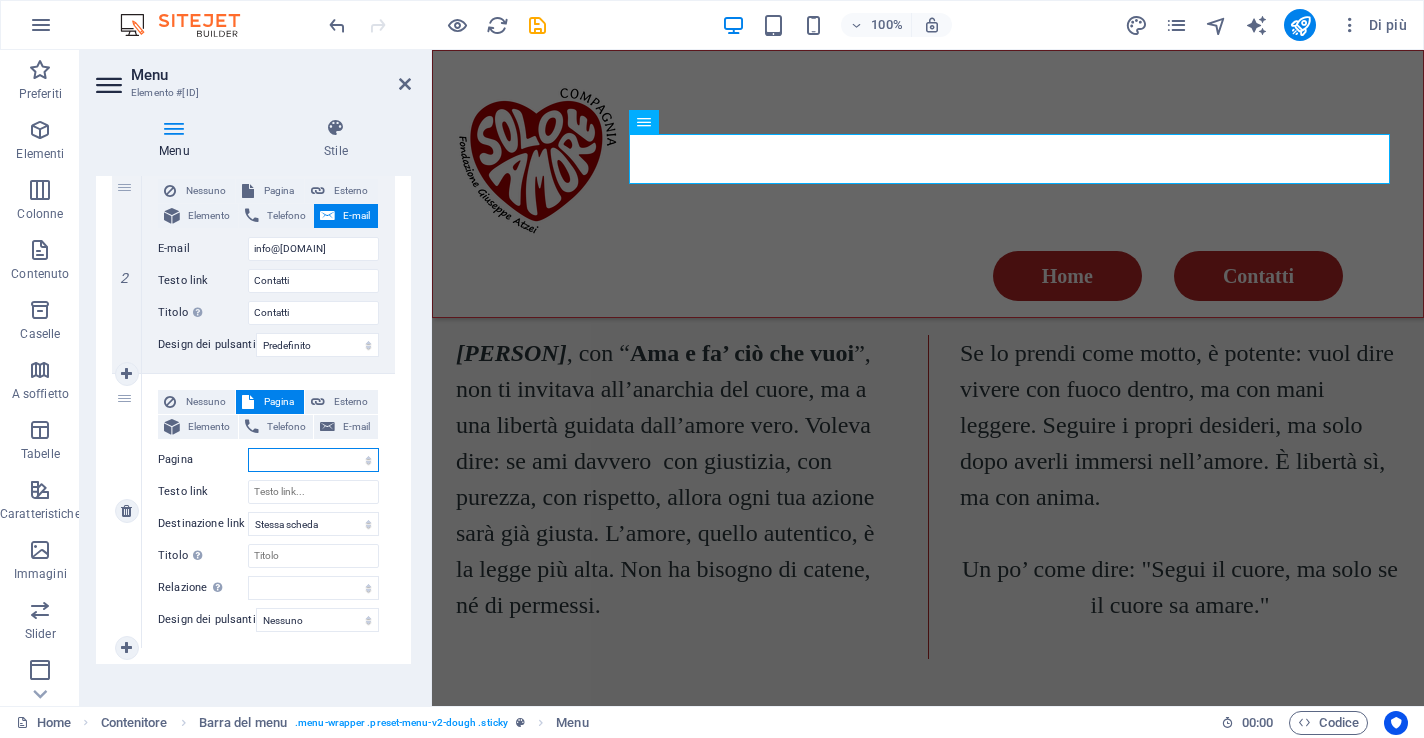click on "Home Novità  Menu -- Contact Legal Notice Privacy Contatti Chi sono" at bounding box center (313, 460) 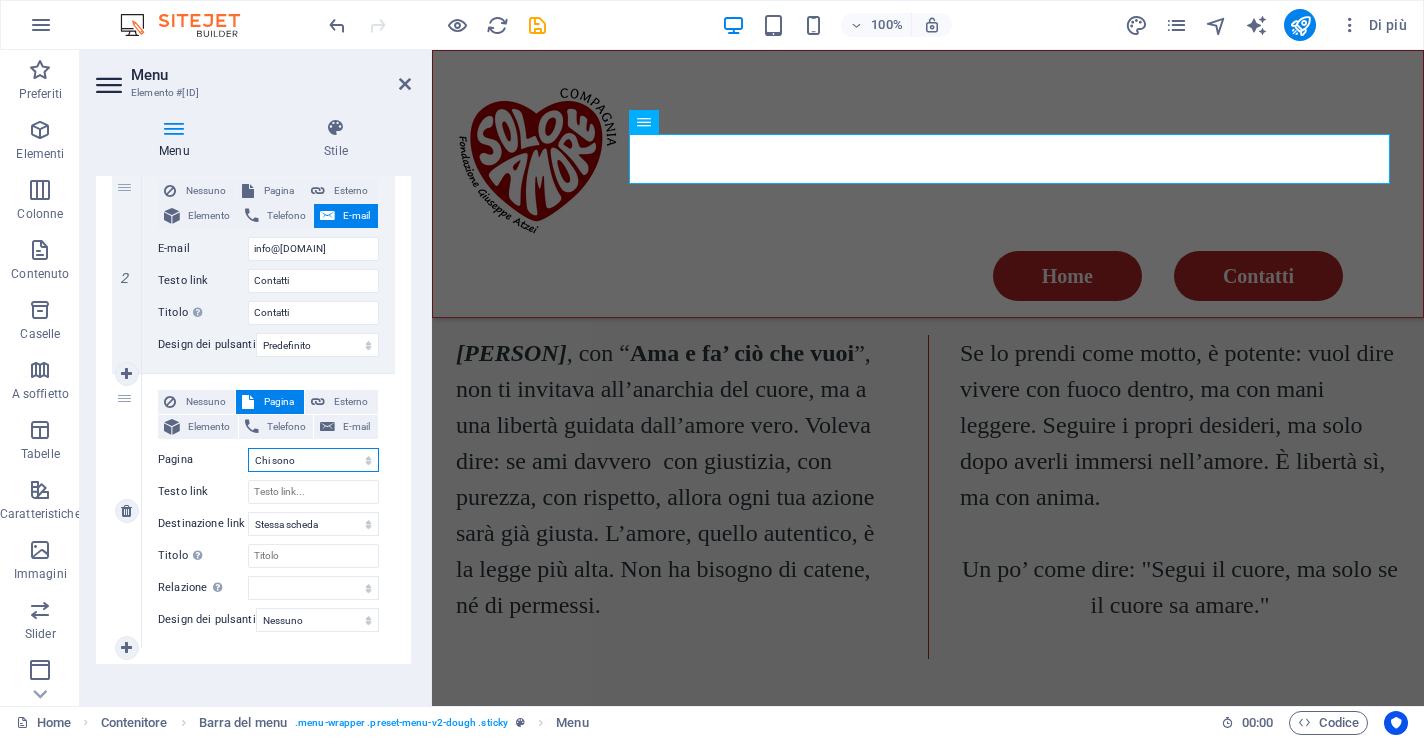 click on "Chi sono" at bounding box center (0, 0) 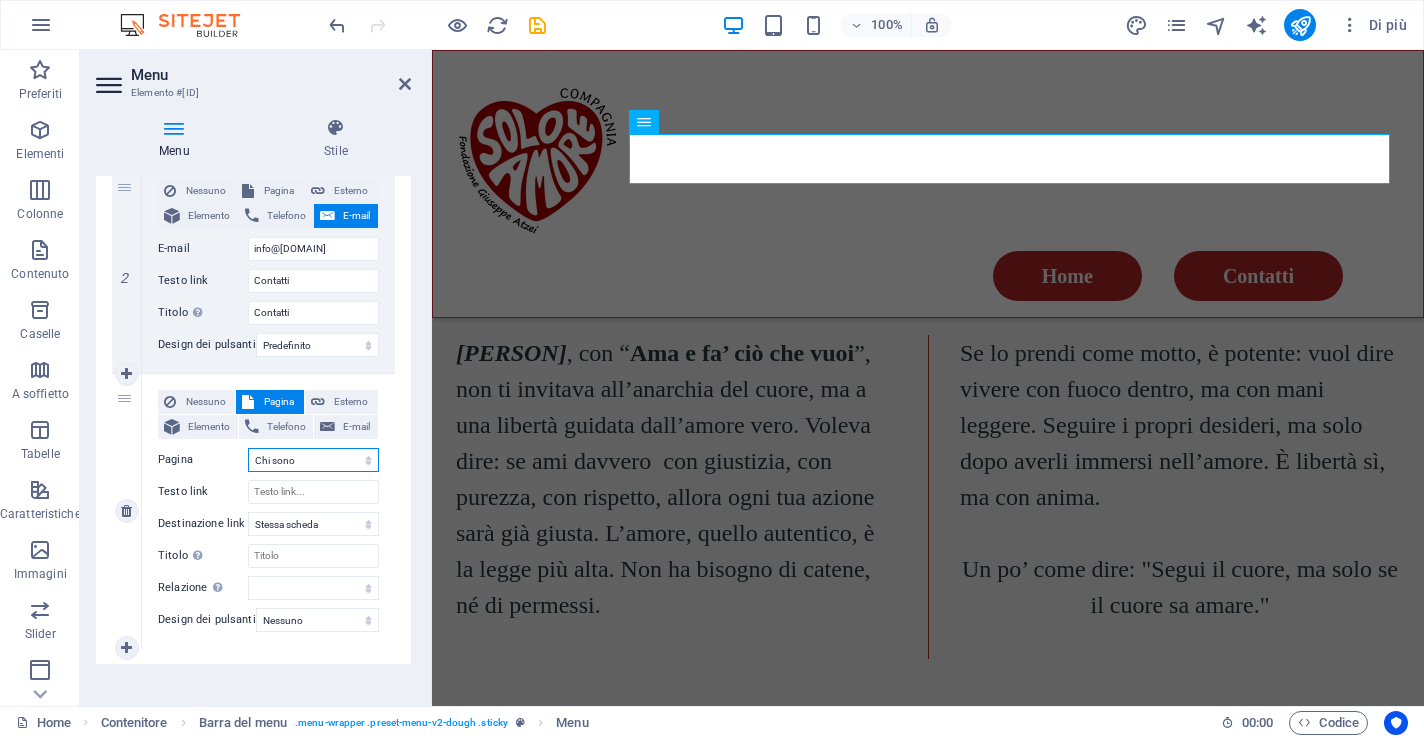 select 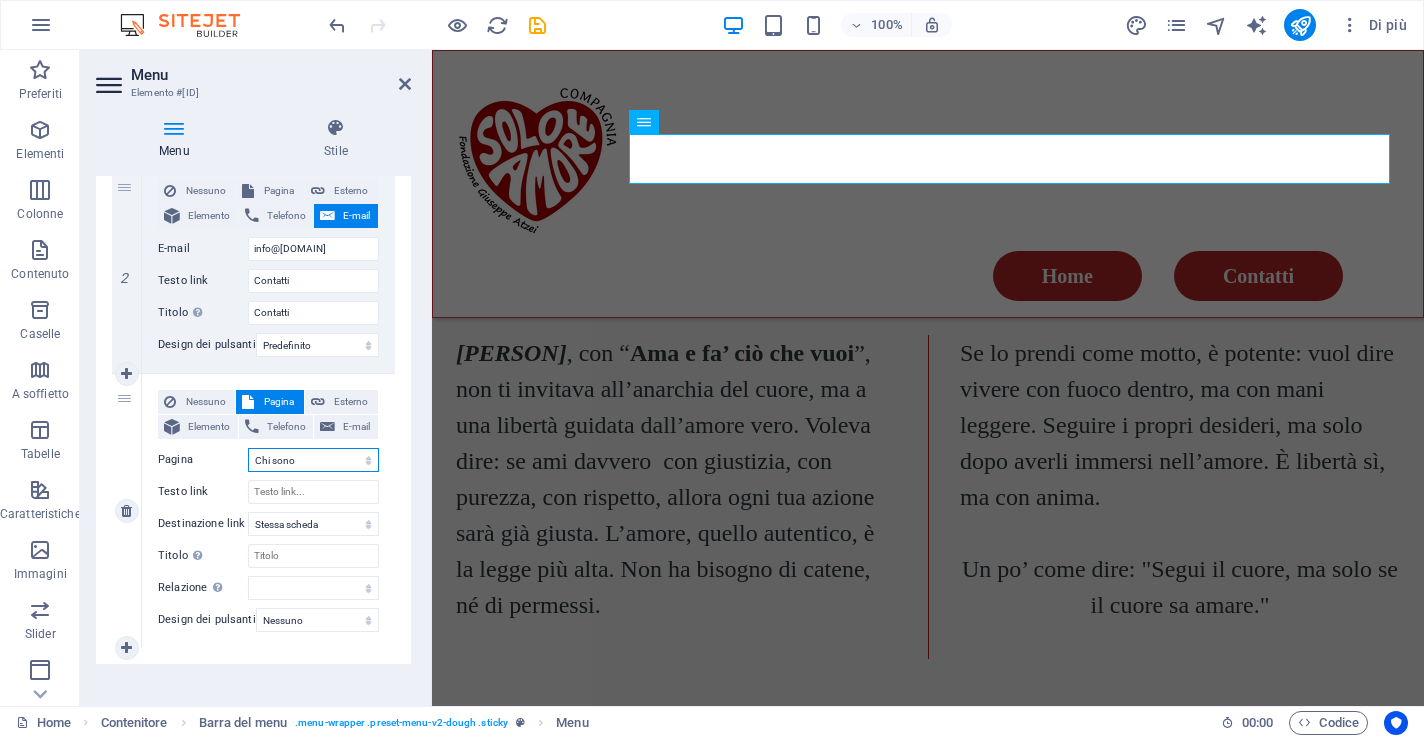 click on "Home Novità  Menu -- Contact Legal Notice Privacy Contatti Chi sono" at bounding box center [313, 460] 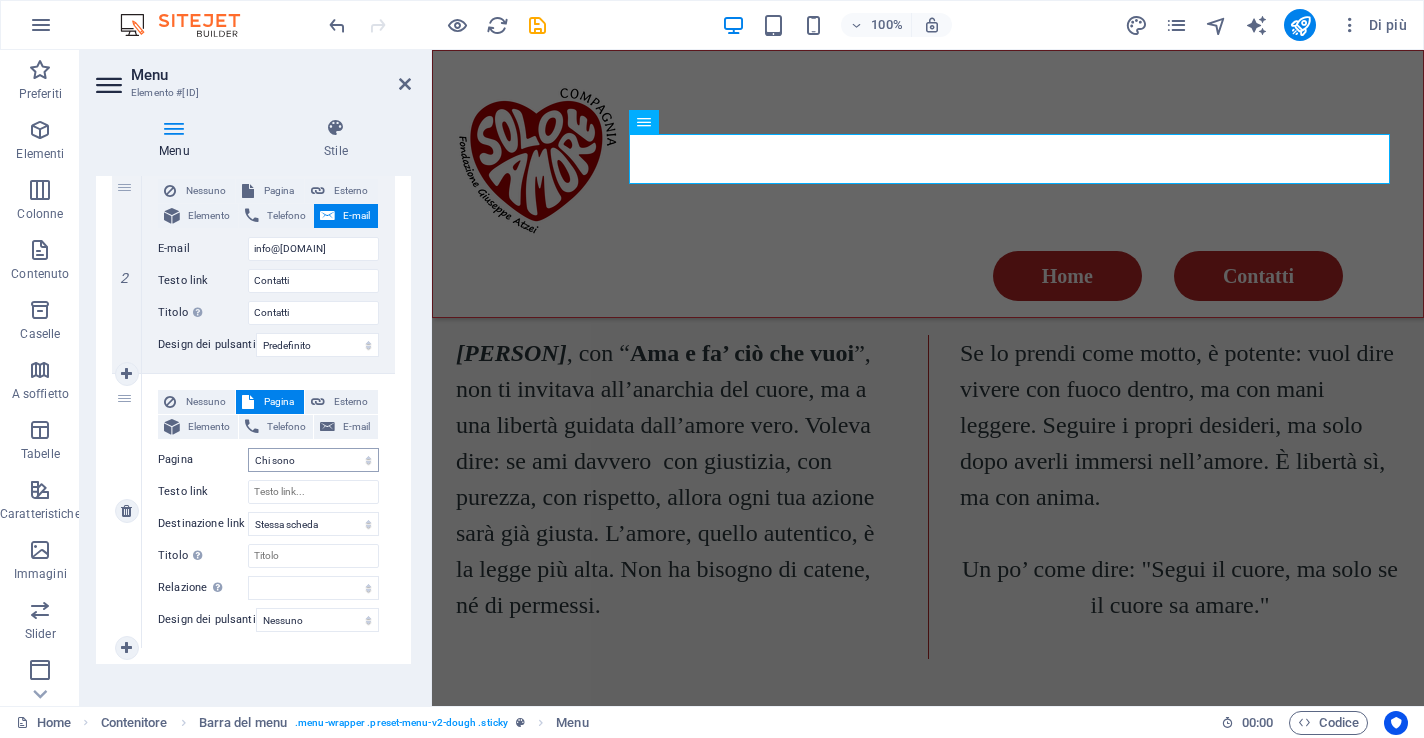 click on "3" at bounding box center (127, 511) 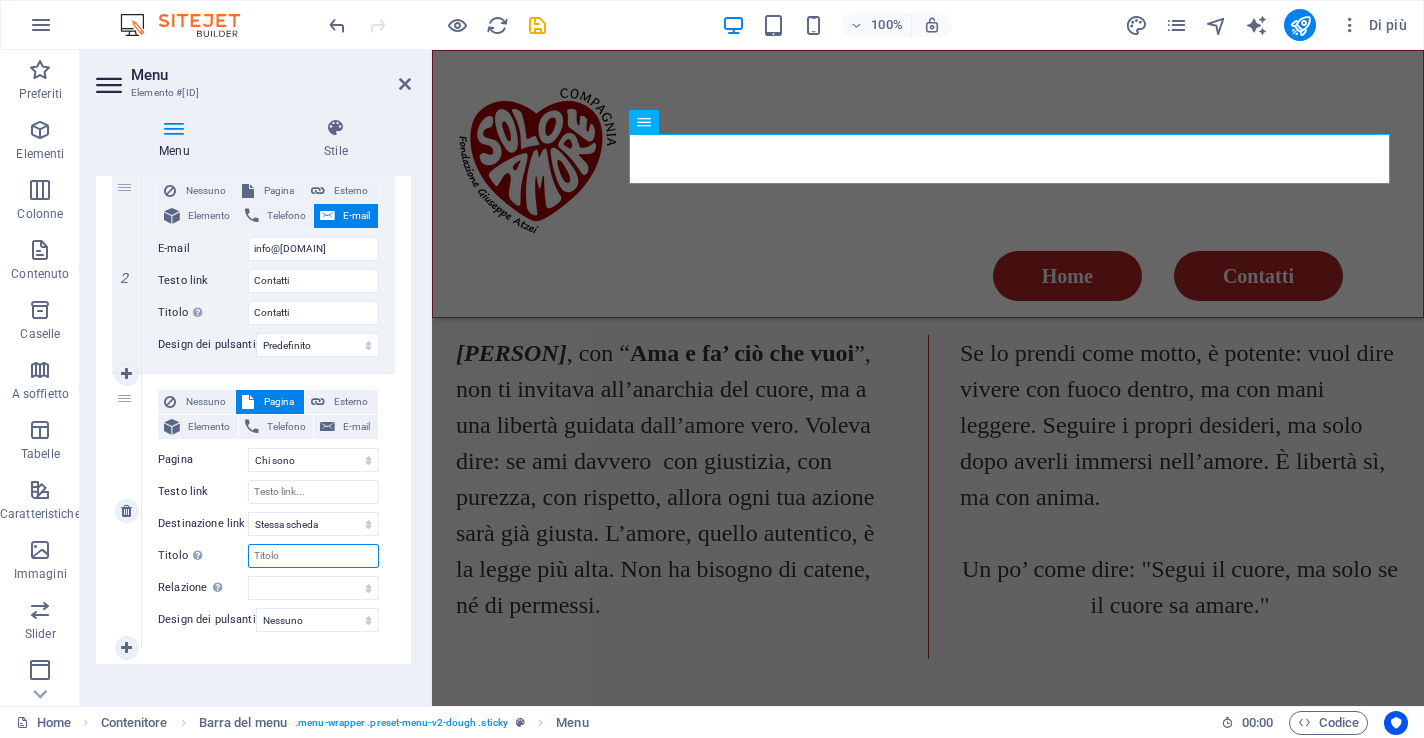 click on "Titolo Descrizione aggiuntiva del link, non dovrebbe essere la stessa del testo del link. Il titolo è spesso mostrato come testo di guida quando il mouse si muove sopra l'elemento. Lasciare vuoto in caso di dubbi." at bounding box center [313, 556] 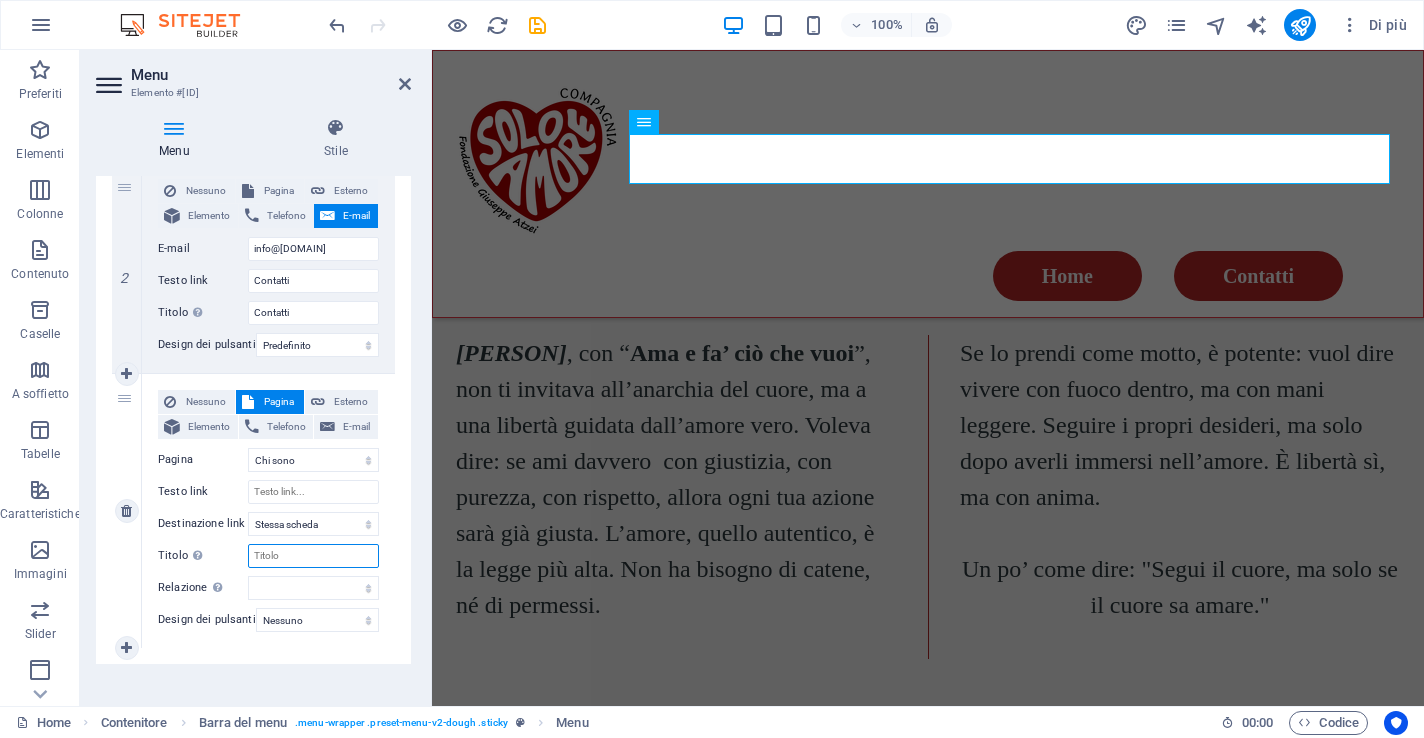 select 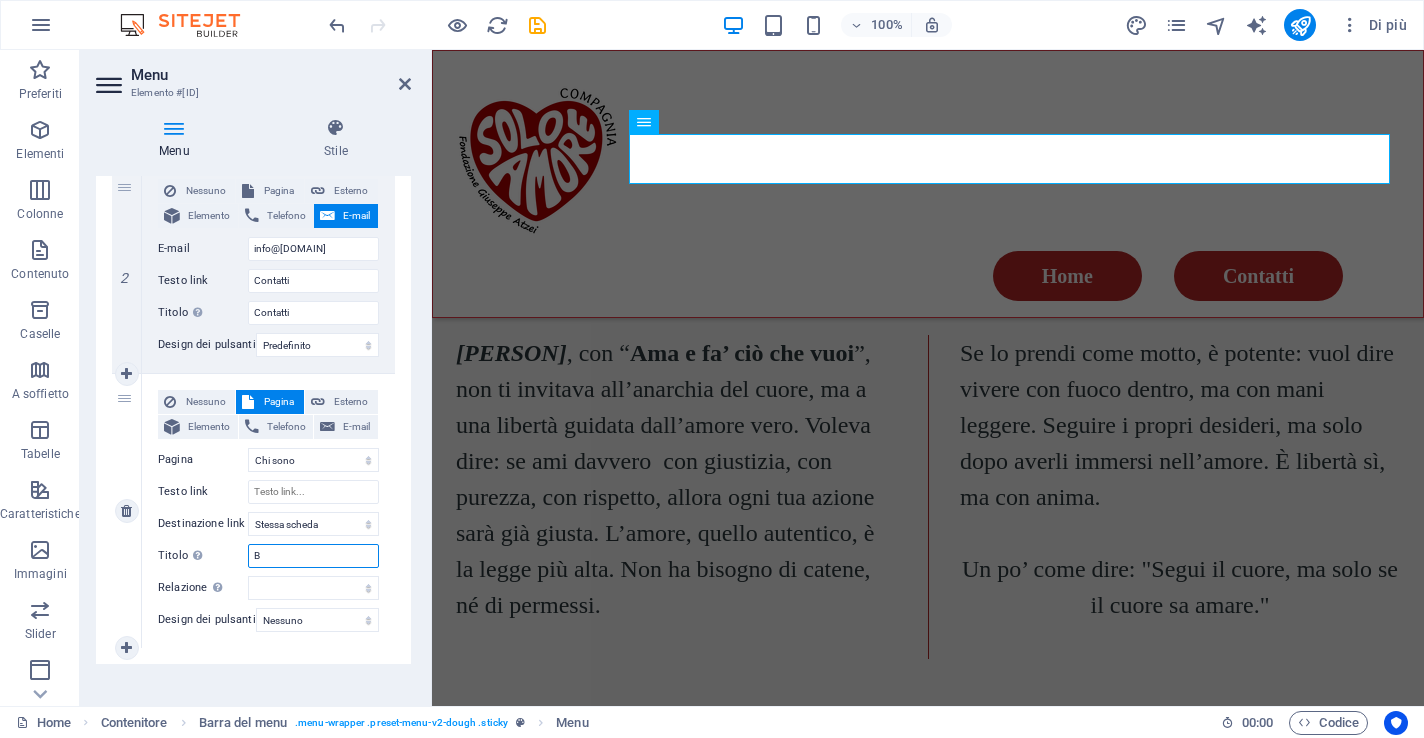 select 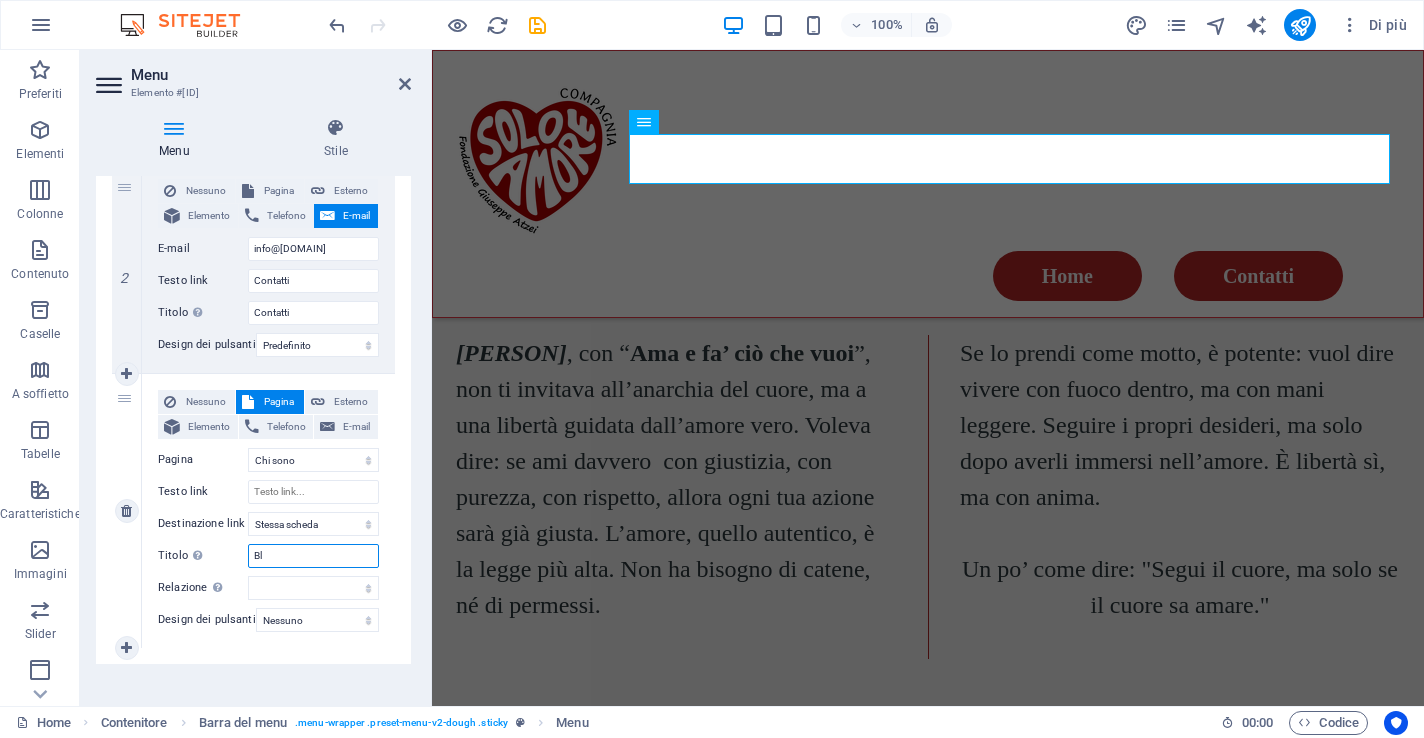 type on "Blo" 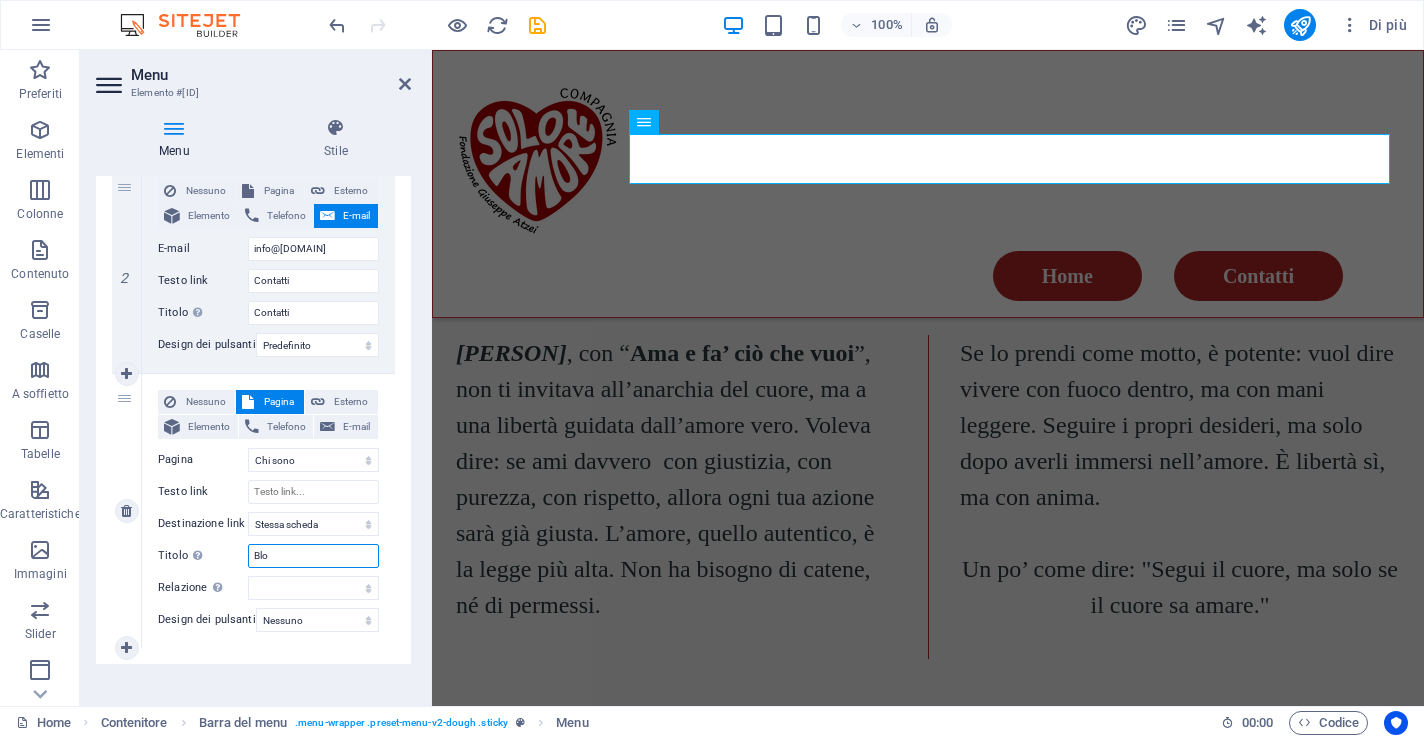 select 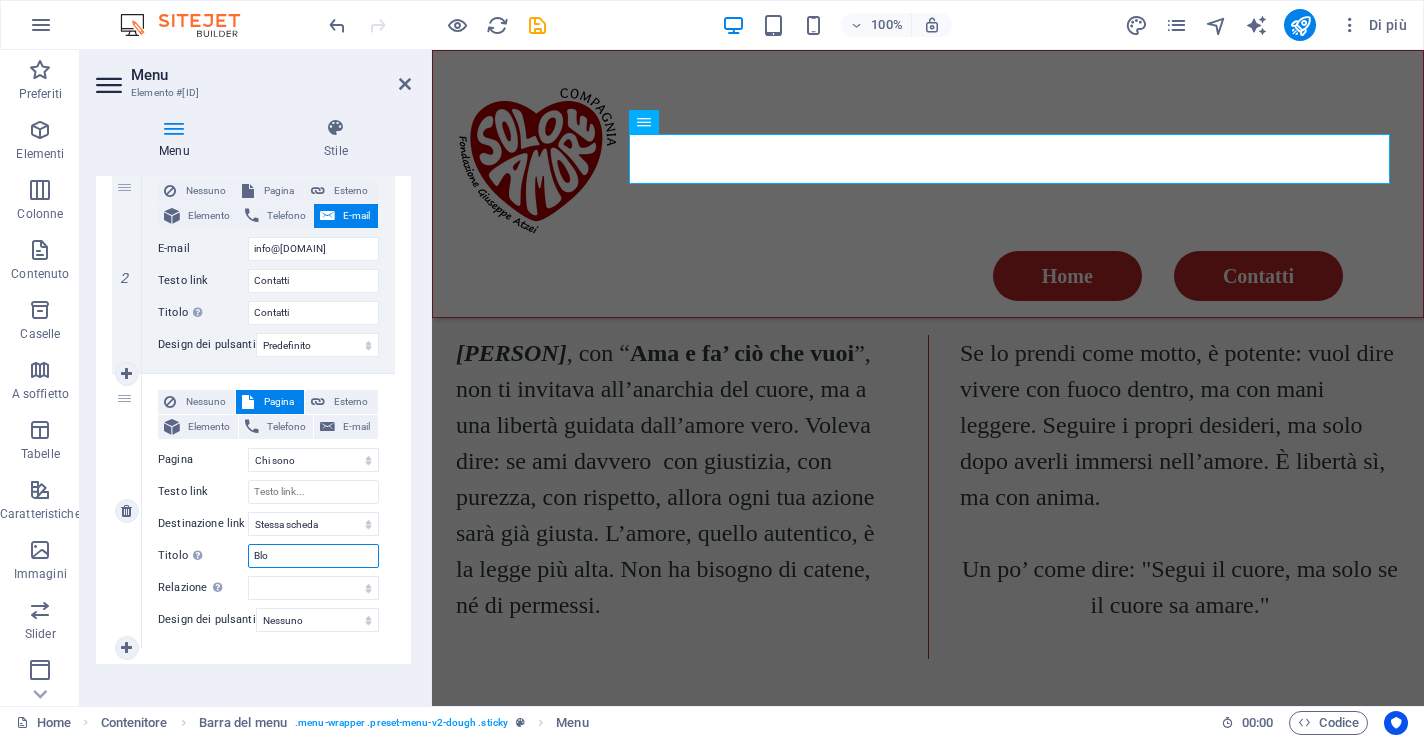 type on "Blog" 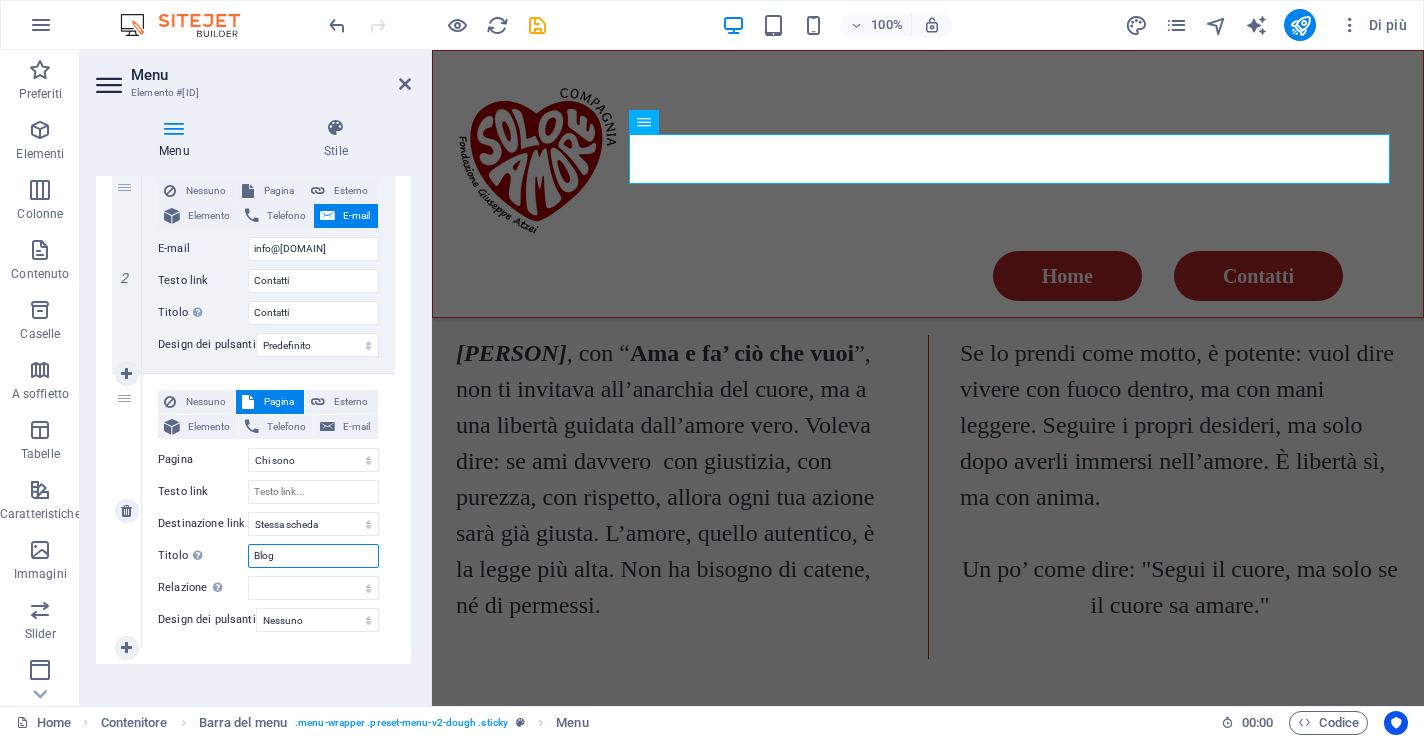 select 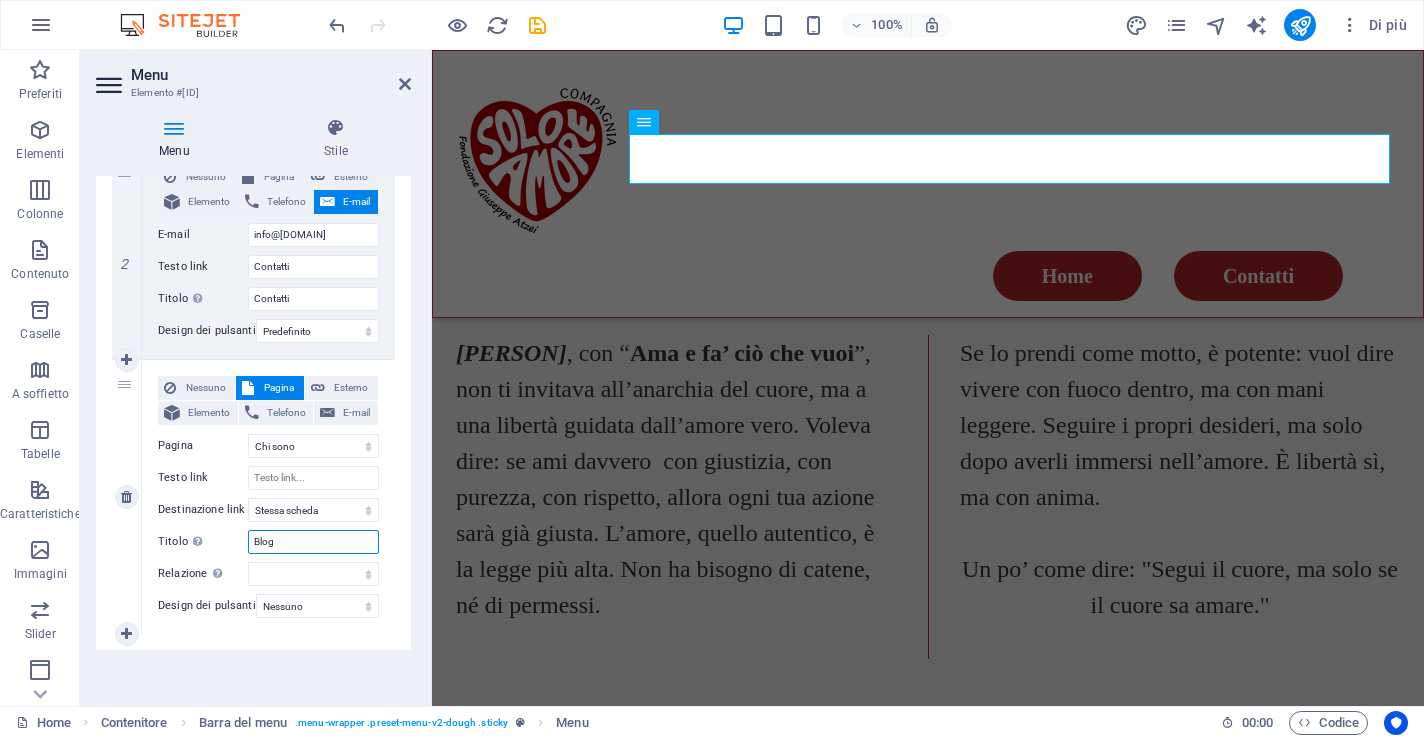 scroll, scrollTop: 583, scrollLeft: 0, axis: vertical 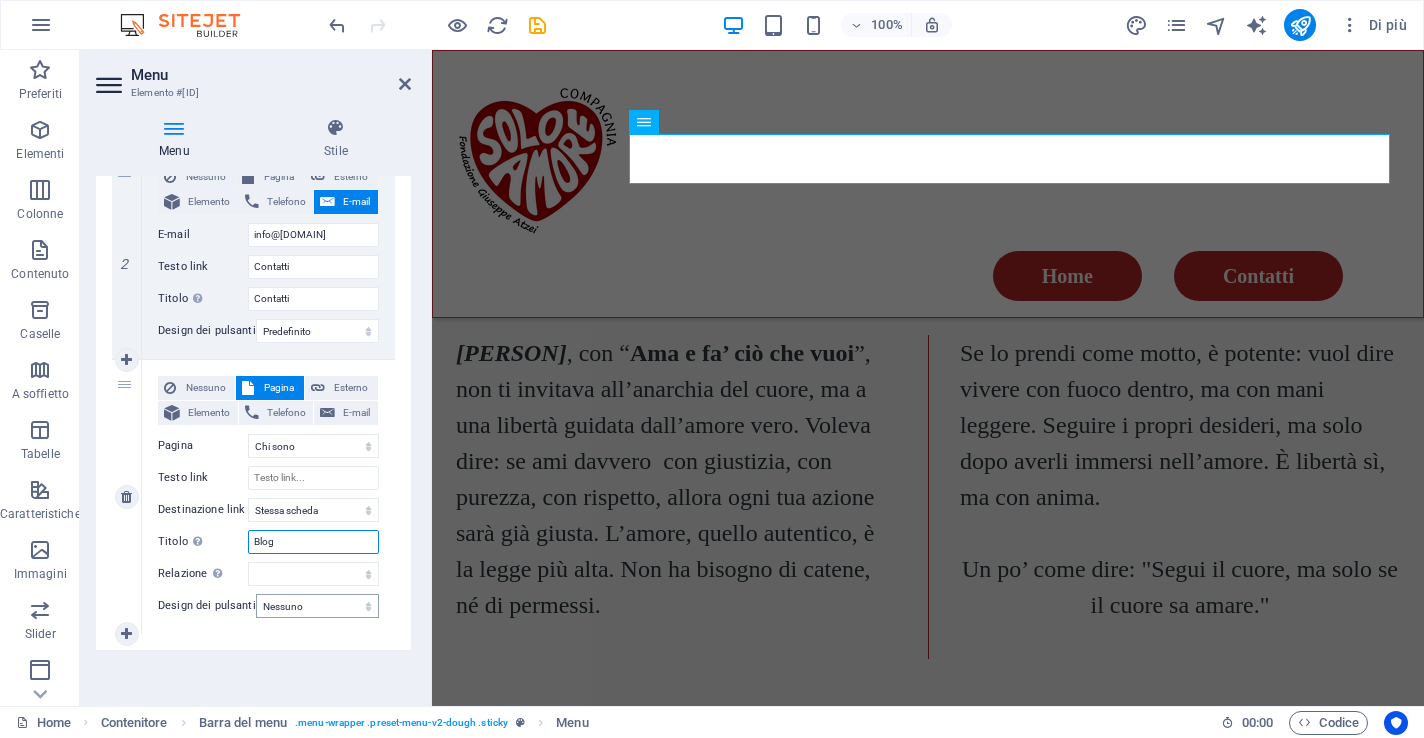 type on "Blog" 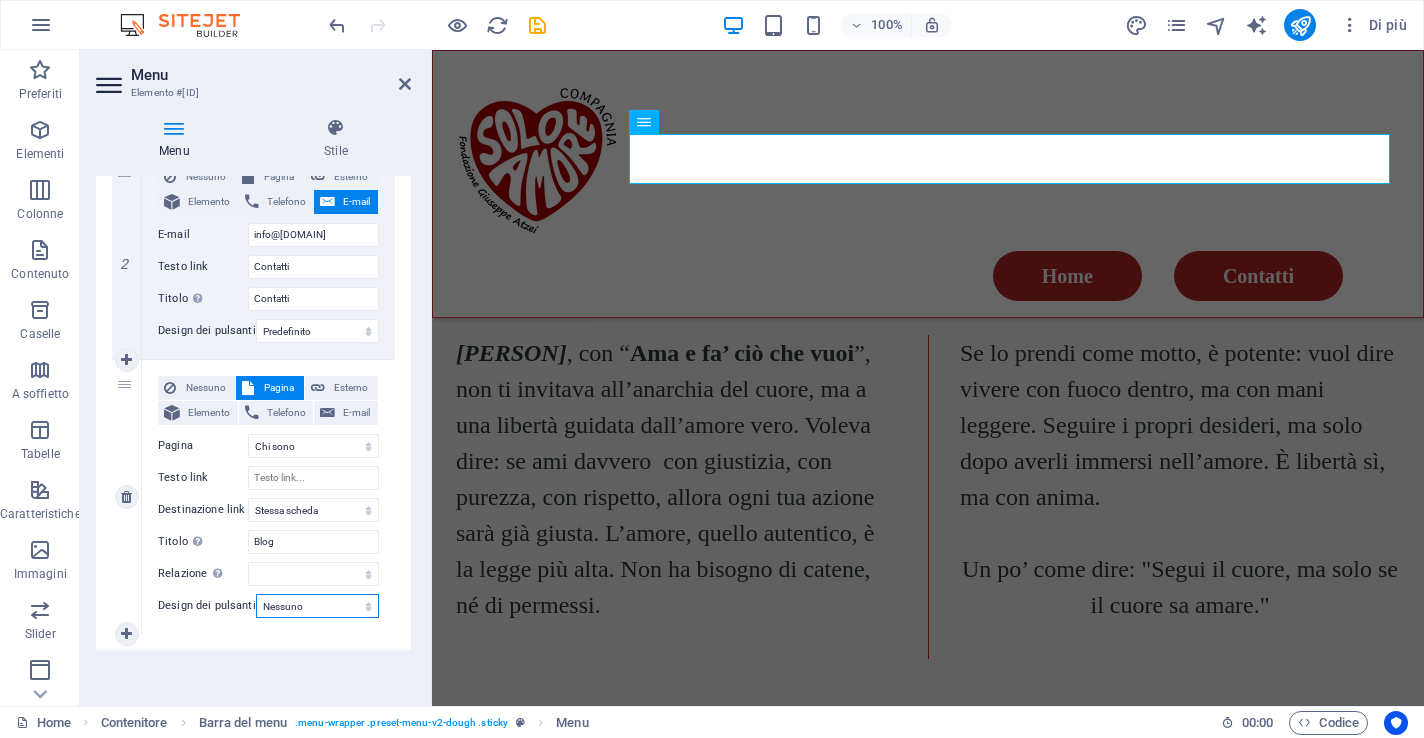 click on "Nessuno Predefinito Principale Secondario" at bounding box center (317, 606) 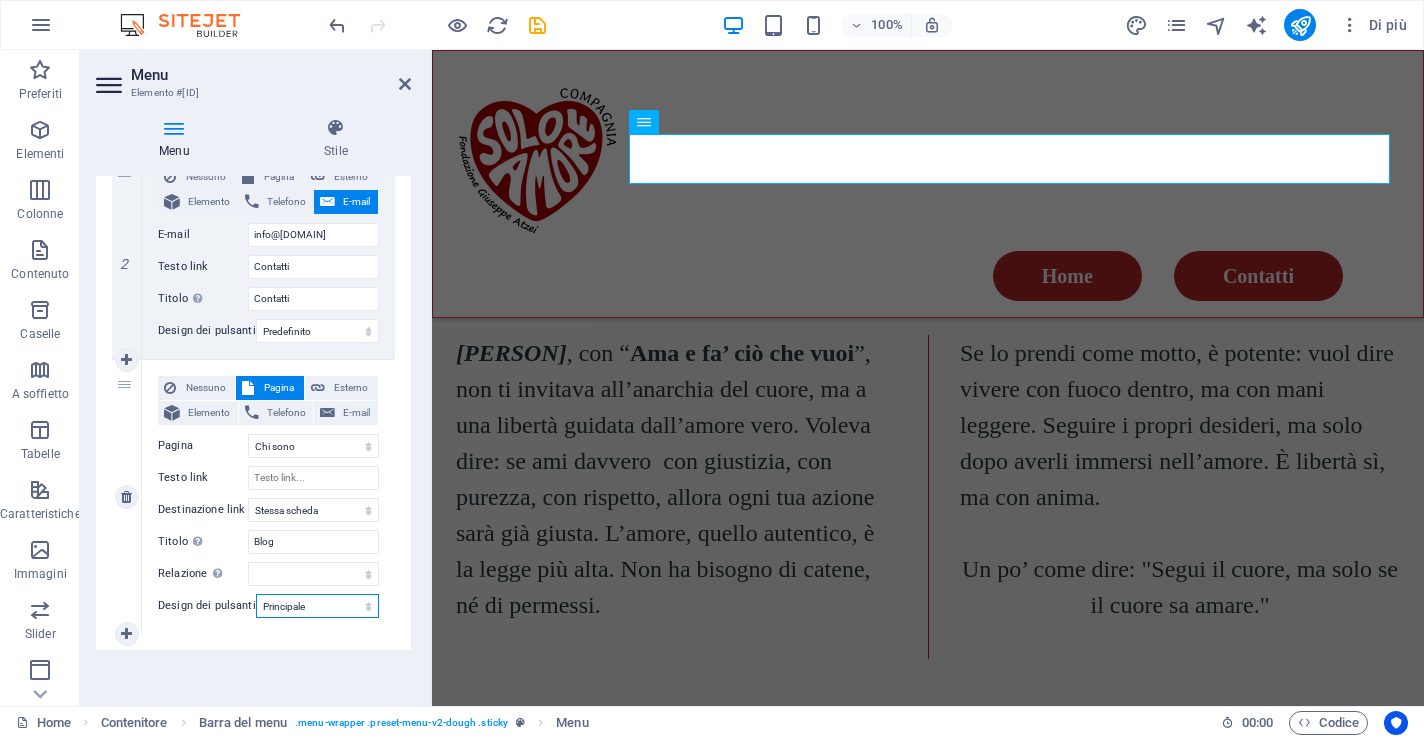 click on "Principale" at bounding box center [0, 0] 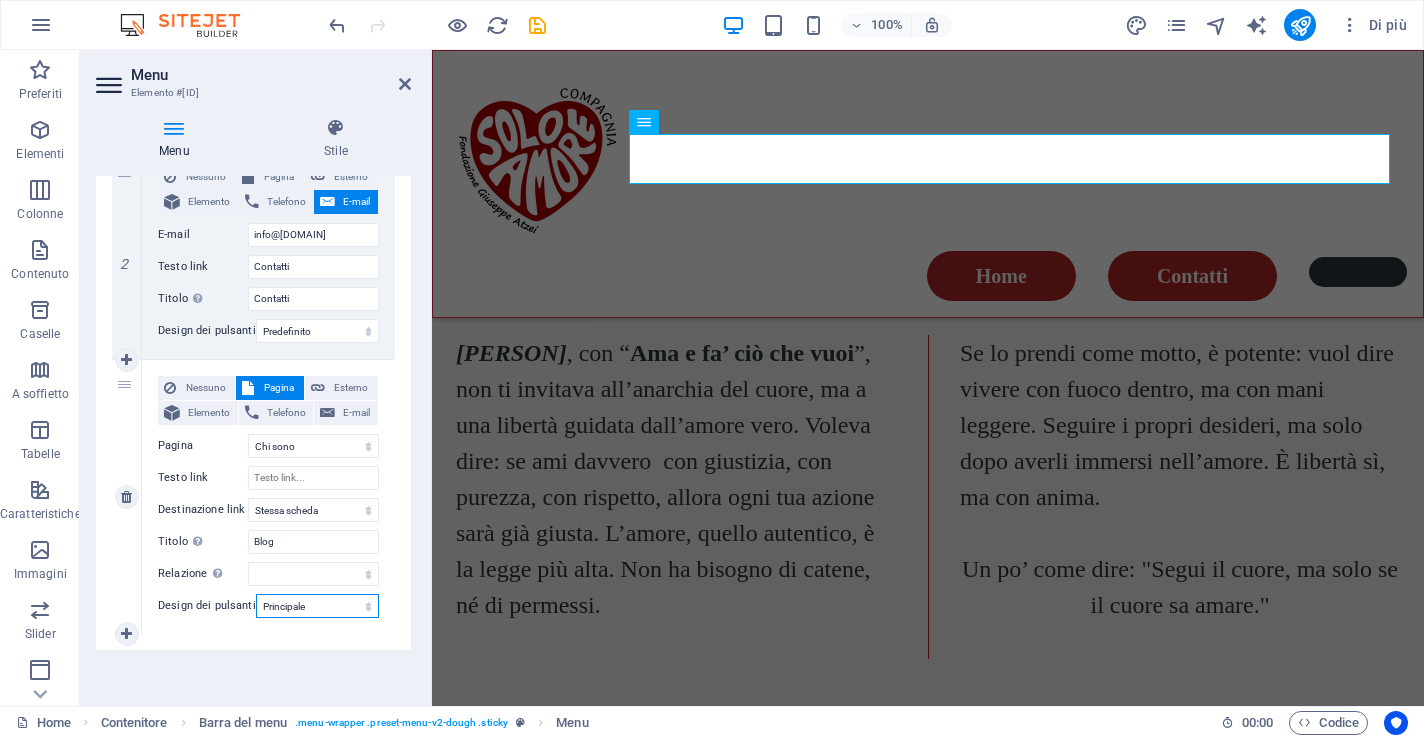 click on "Nessuno Predefinito Principale Secondario" at bounding box center [317, 606] 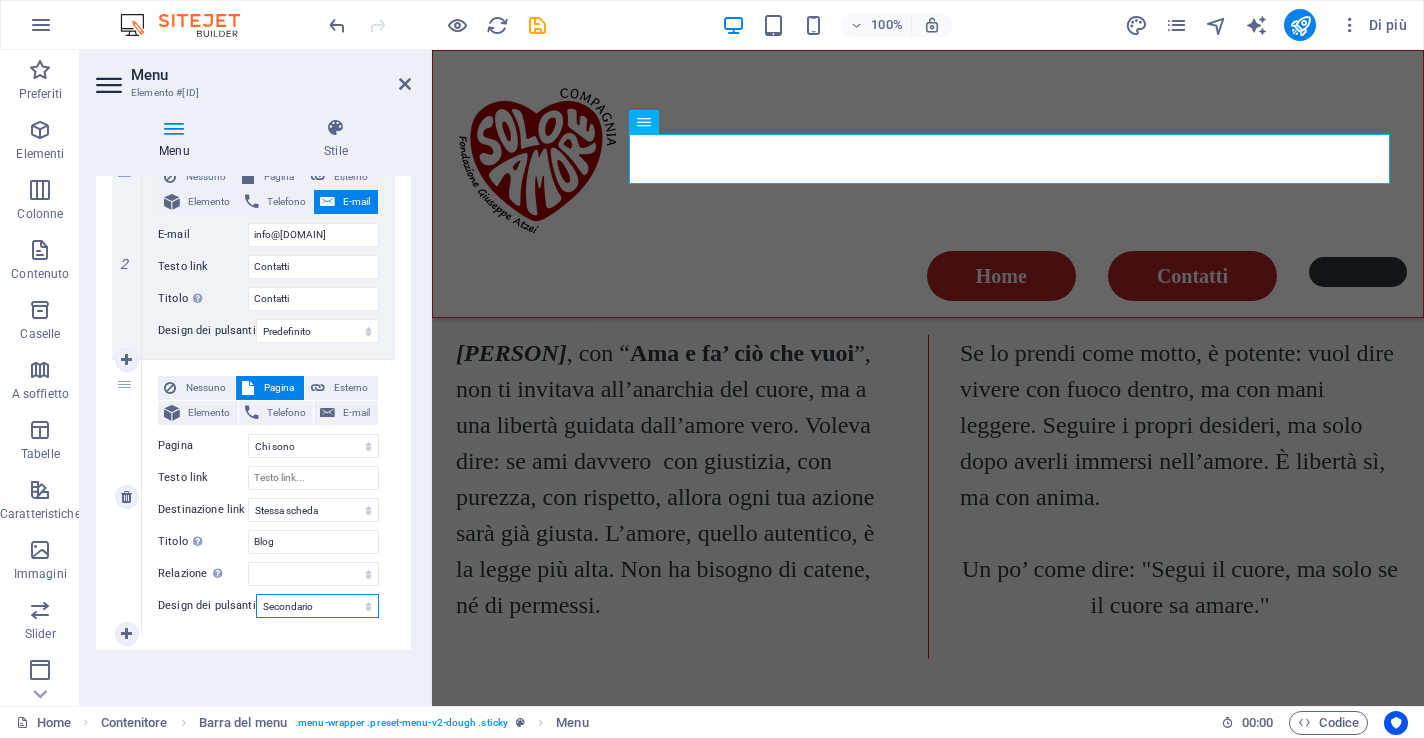 click on "Secondario" at bounding box center (0, 0) 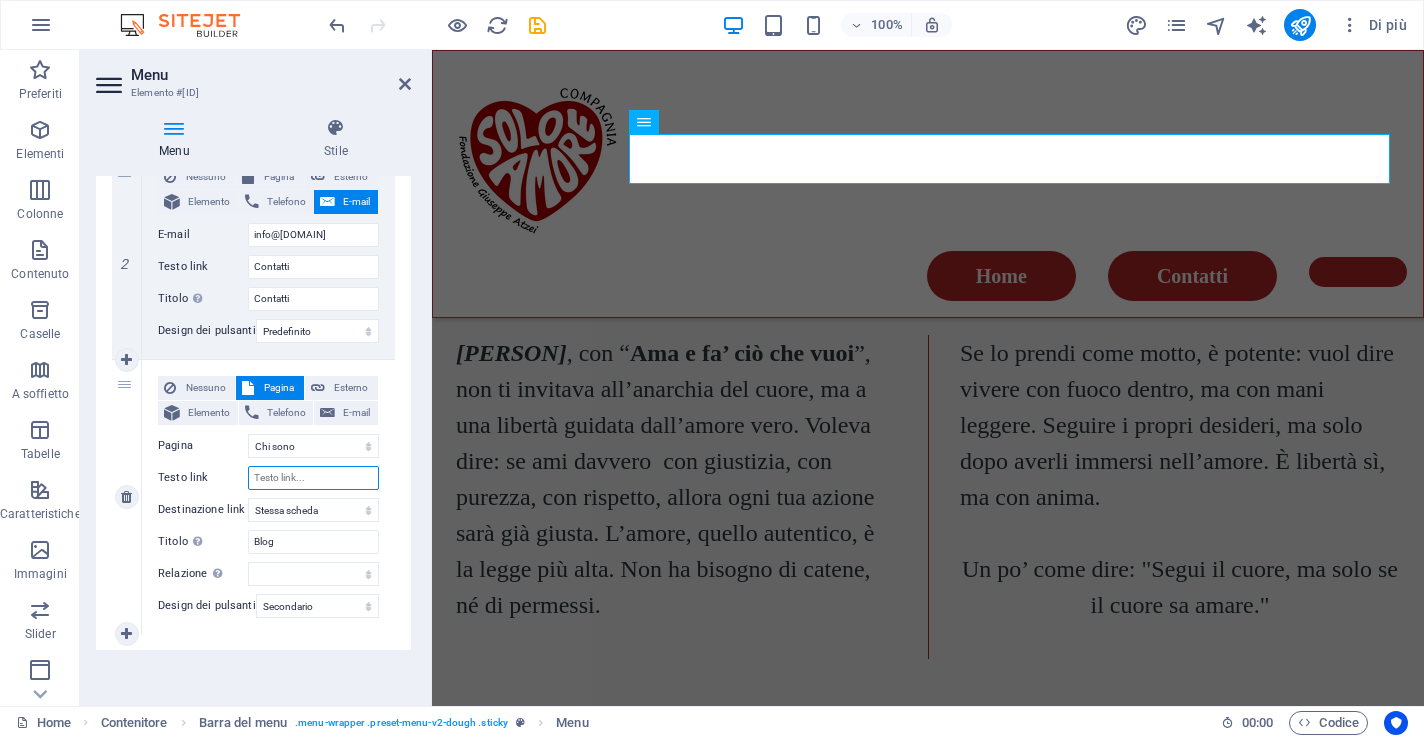 click on "Testo link" at bounding box center (313, 478) 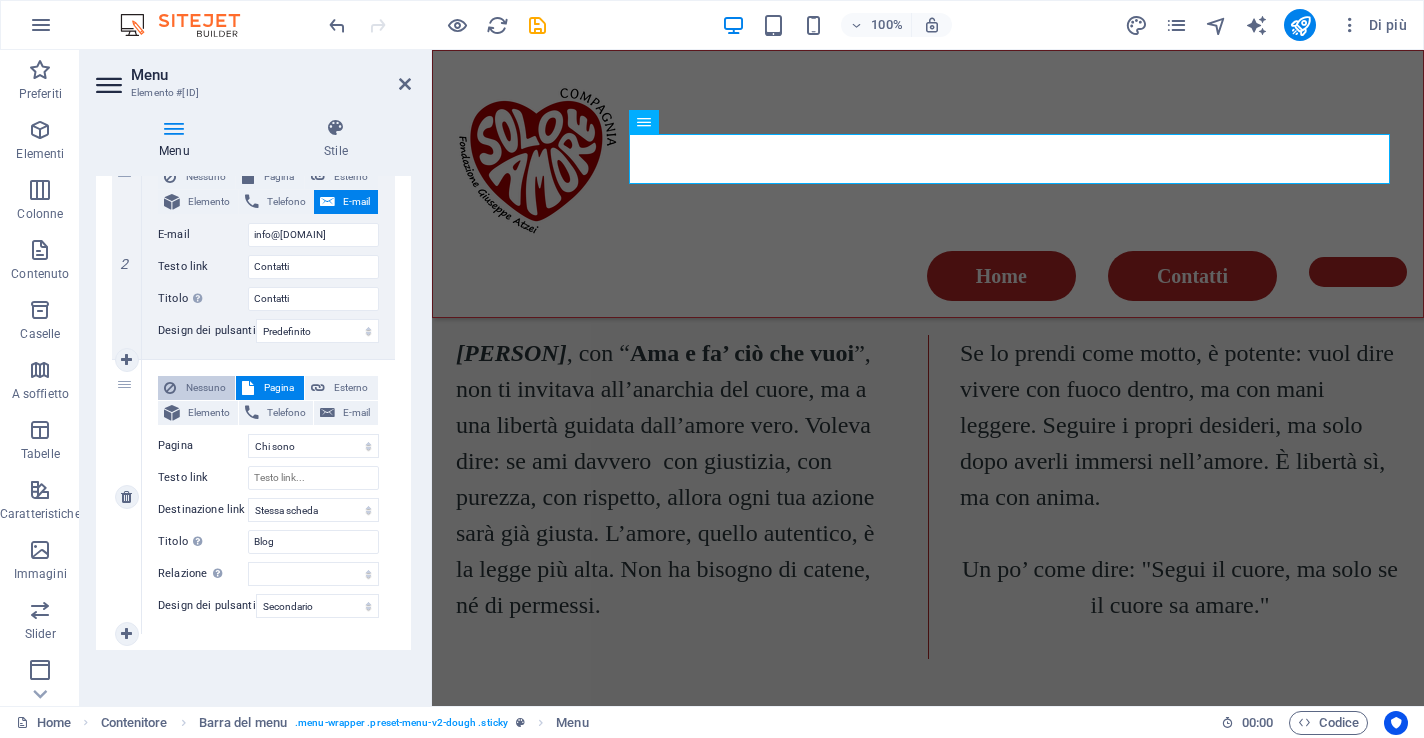 select 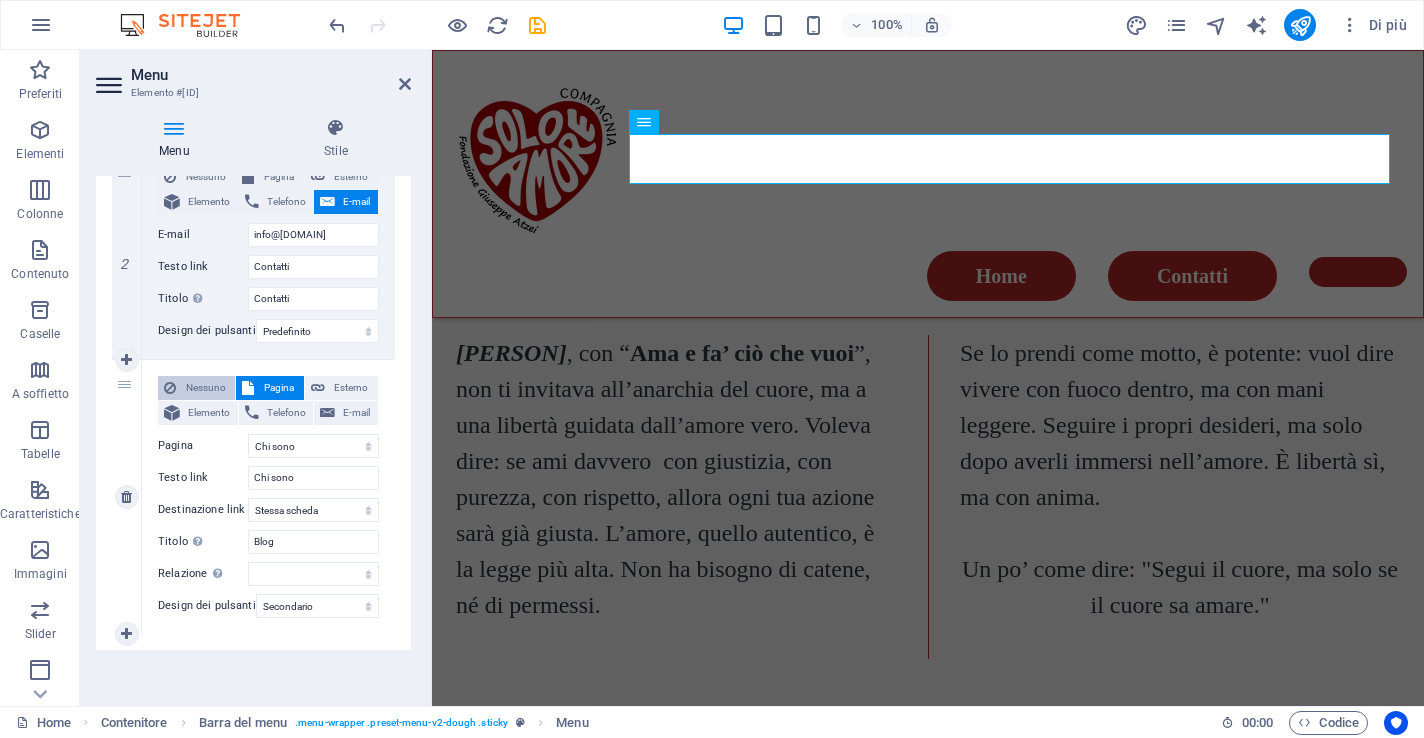 click on "Nessuno" at bounding box center [205, 388] 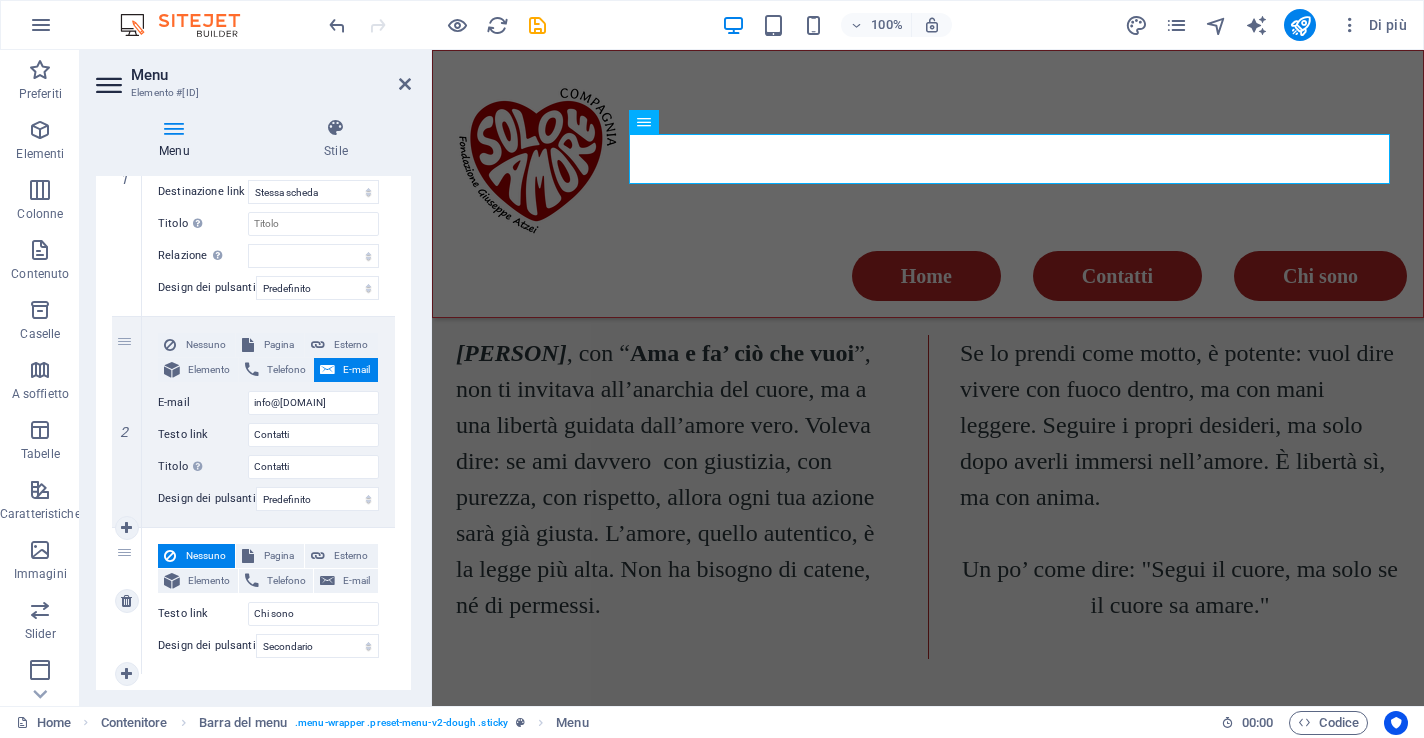 scroll, scrollTop: 399, scrollLeft: 0, axis: vertical 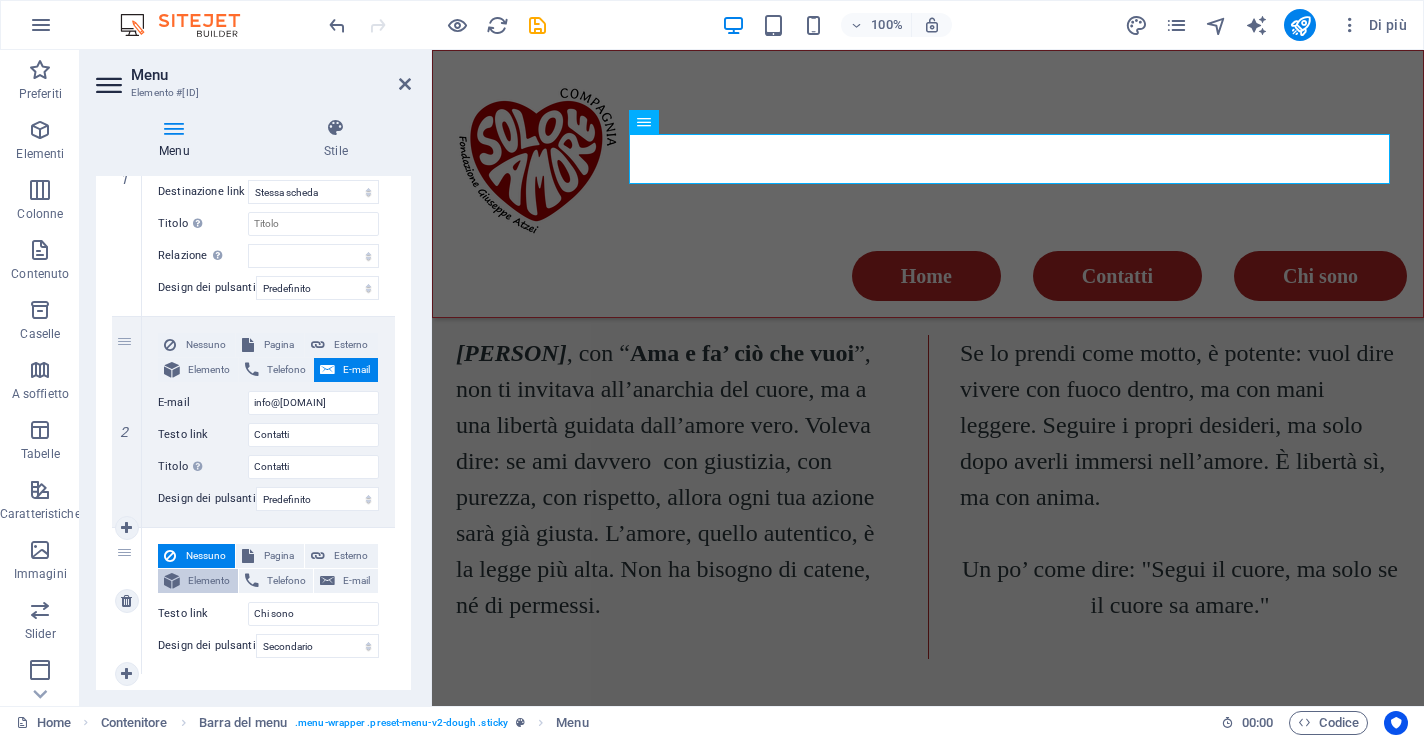 click on "Elemento" at bounding box center (209, 581) 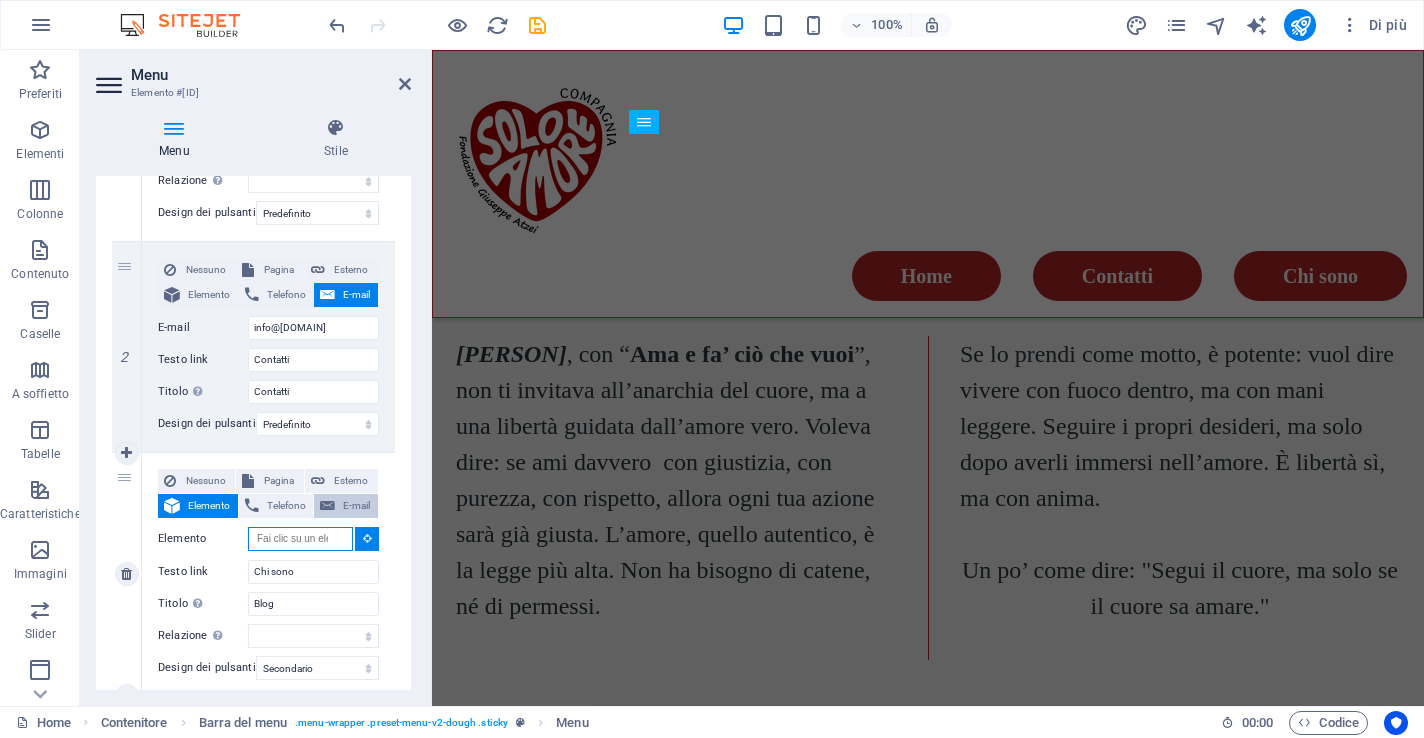 scroll, scrollTop: 514, scrollLeft: 0, axis: vertical 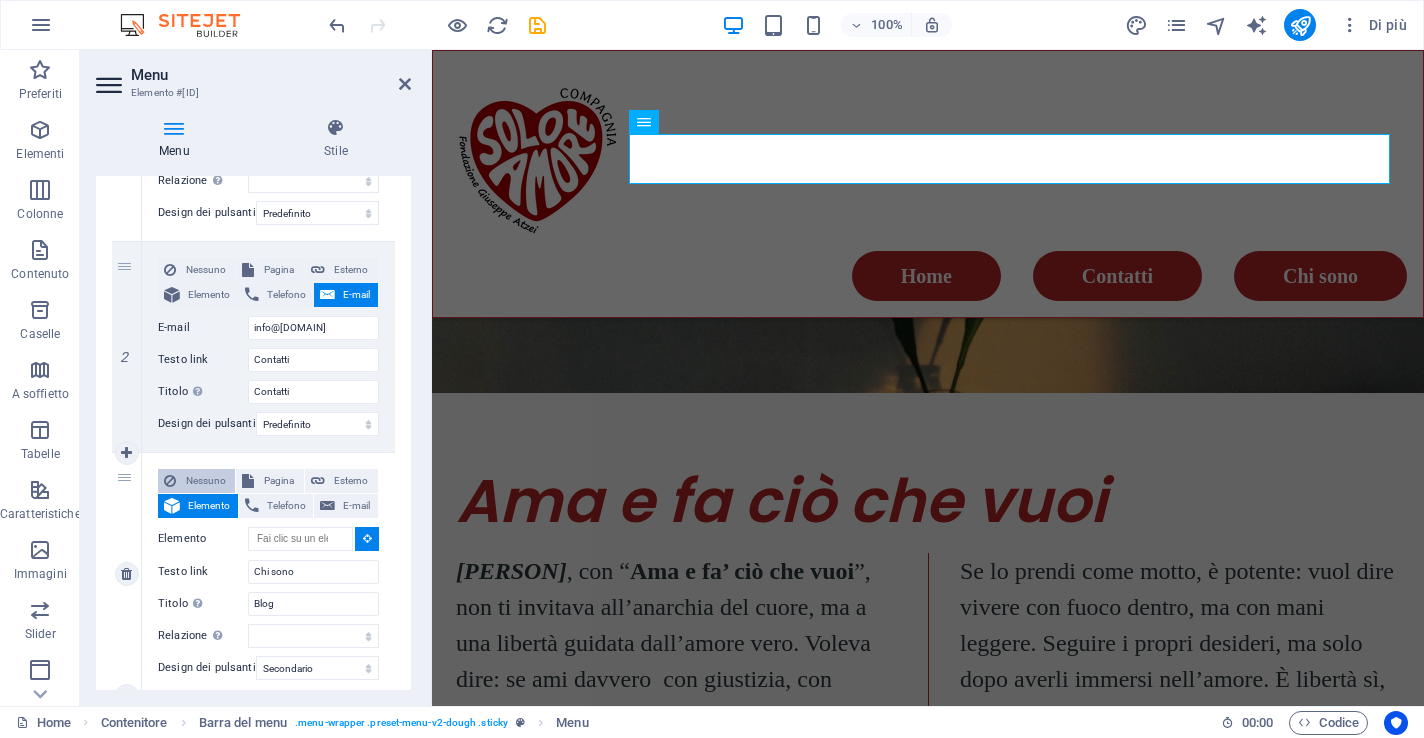 click on "Nessuno" at bounding box center (205, 481) 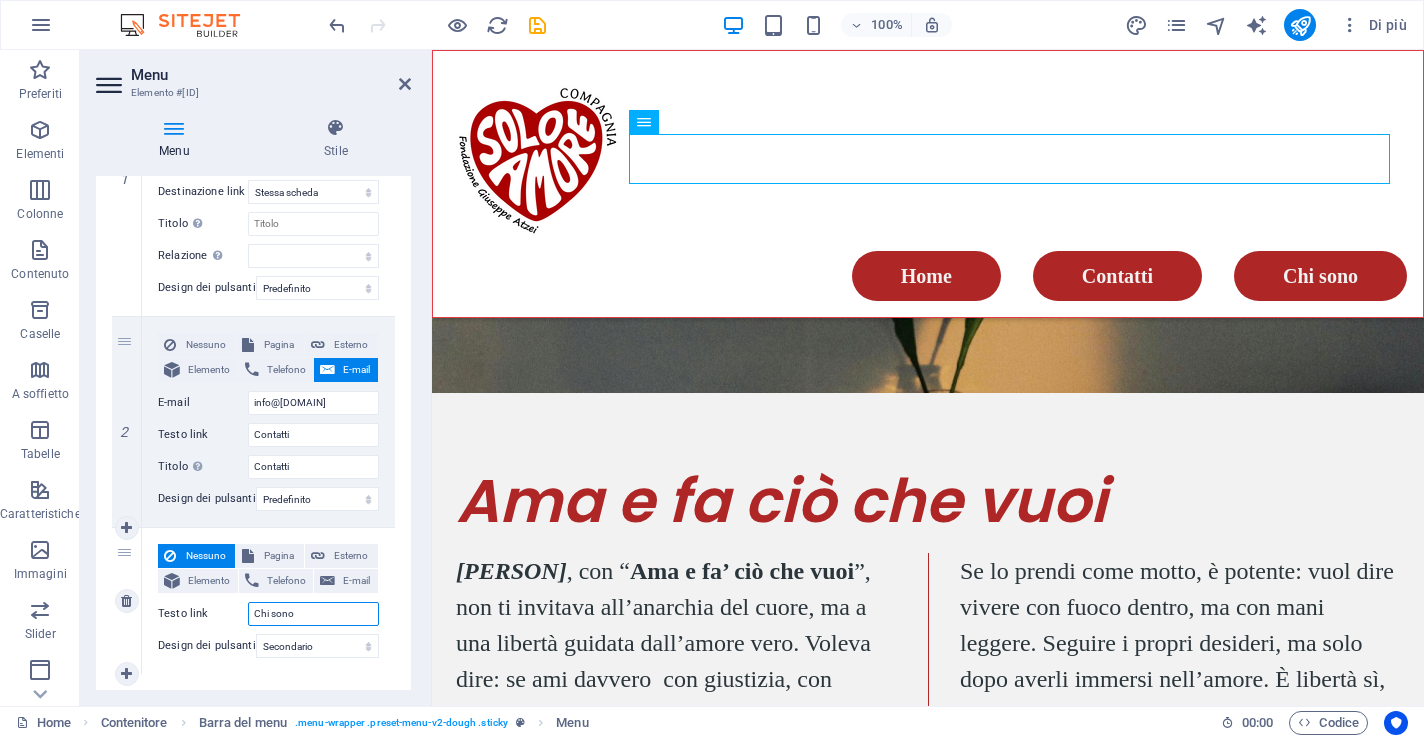 click on "Chi sono" at bounding box center (313, 614) 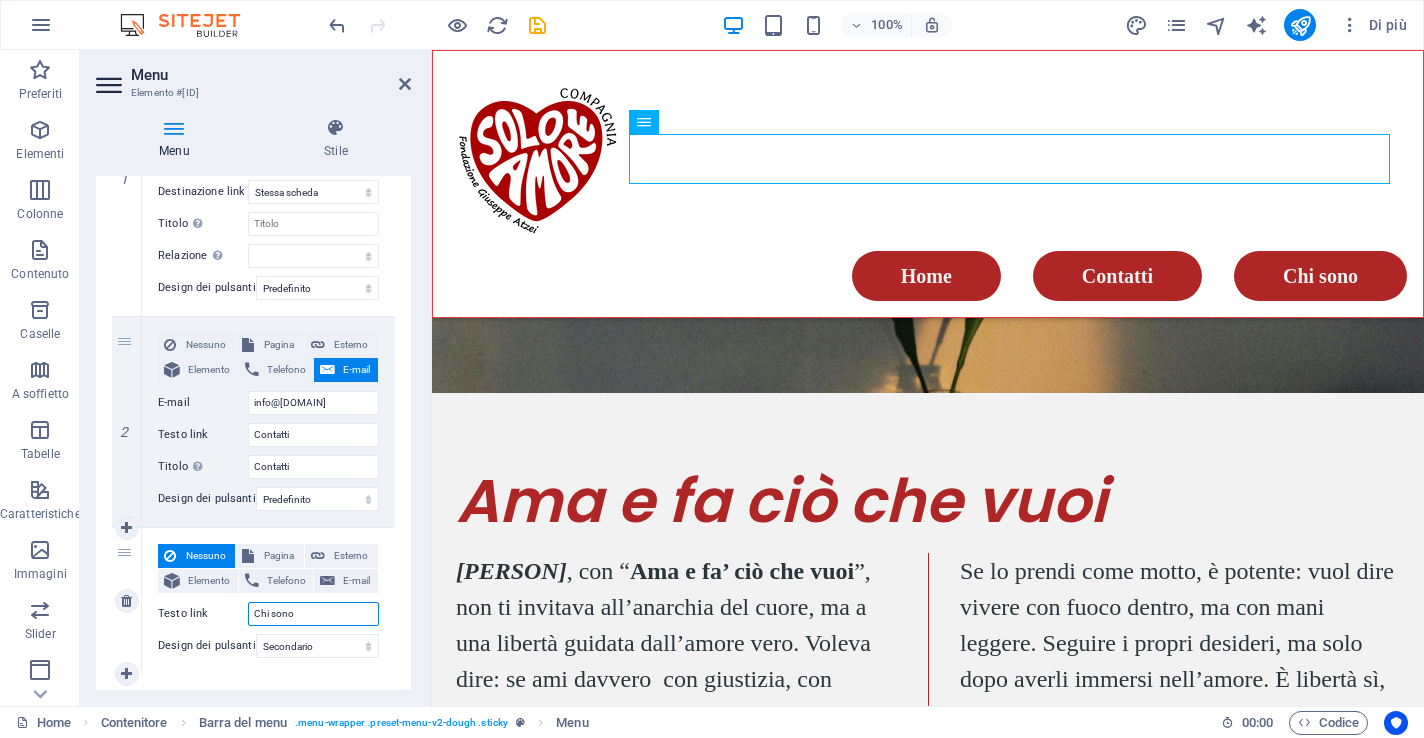 drag, startPoint x: 308, startPoint y: 614, endPoint x: 230, endPoint y: 606, distance: 78.40918 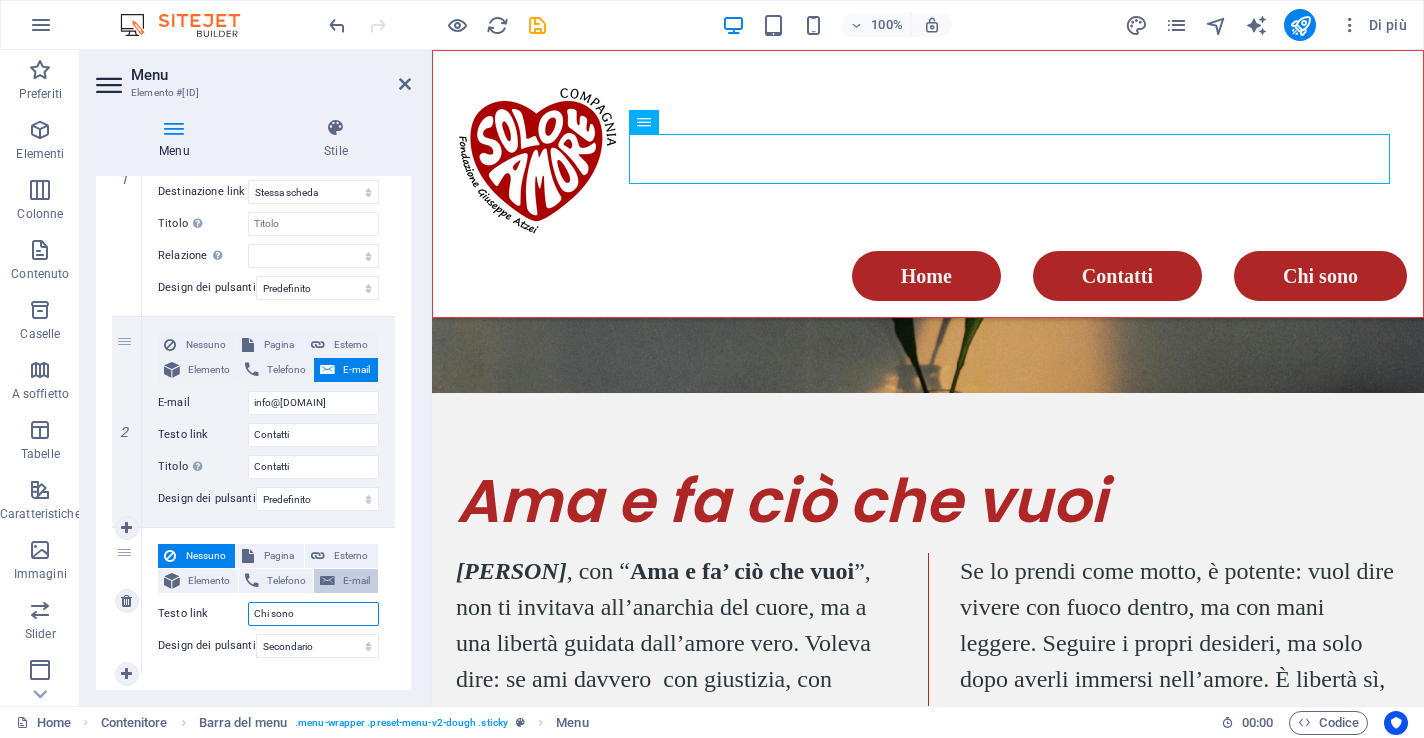 type on "B" 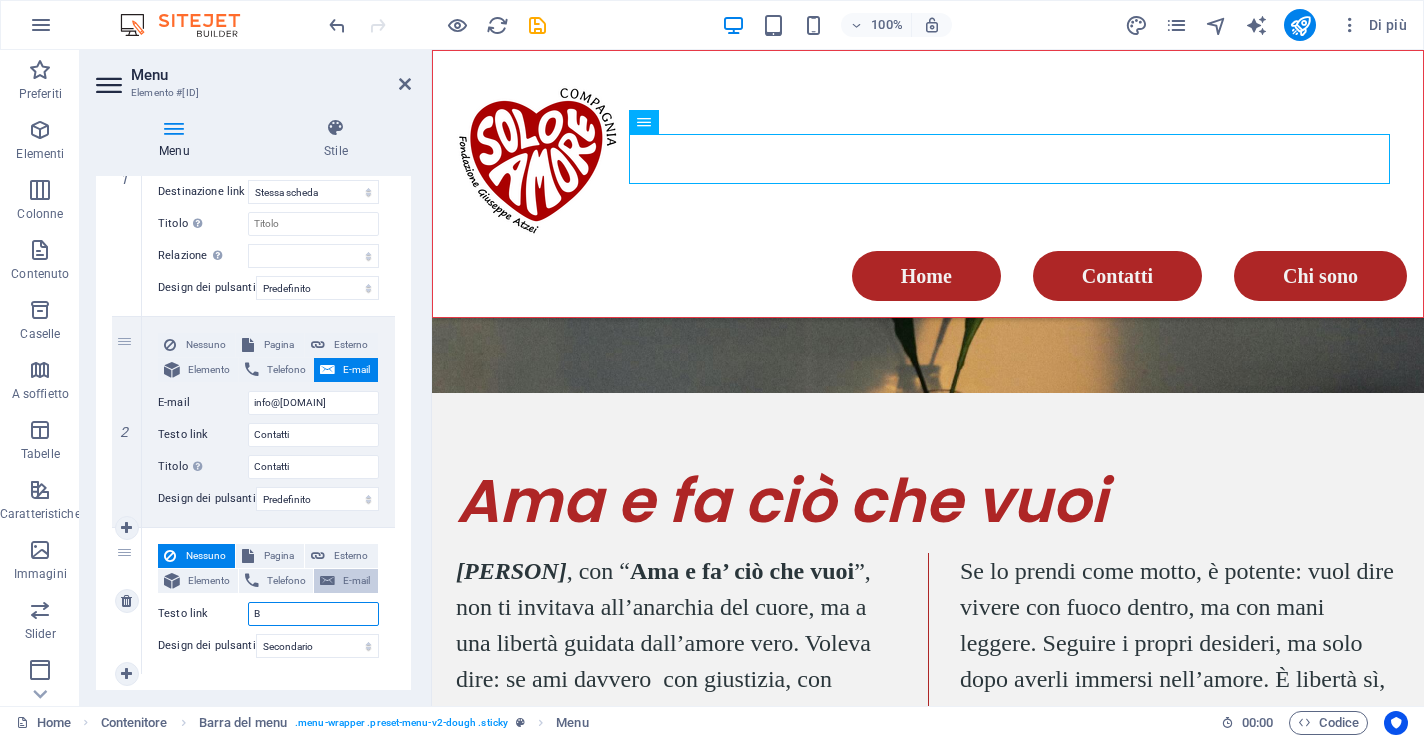 select 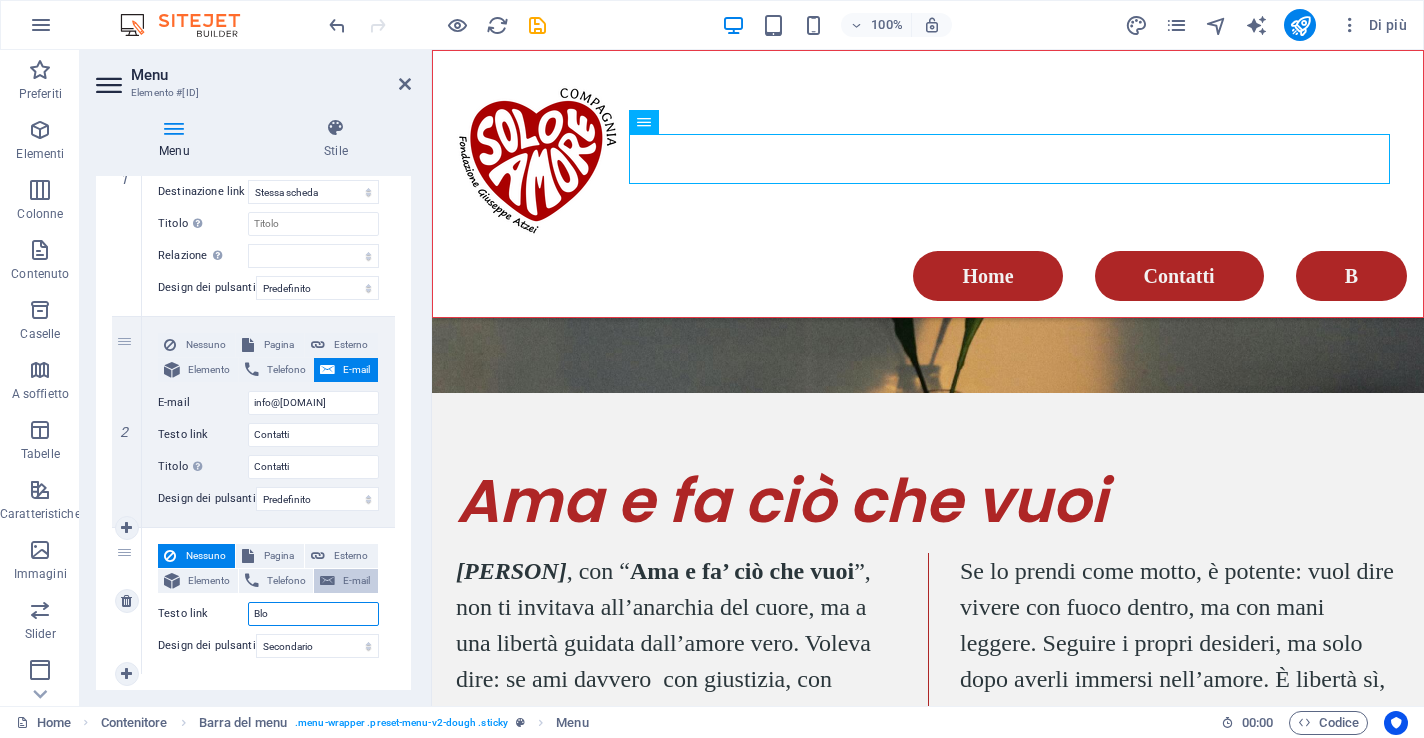 type on "Blog" 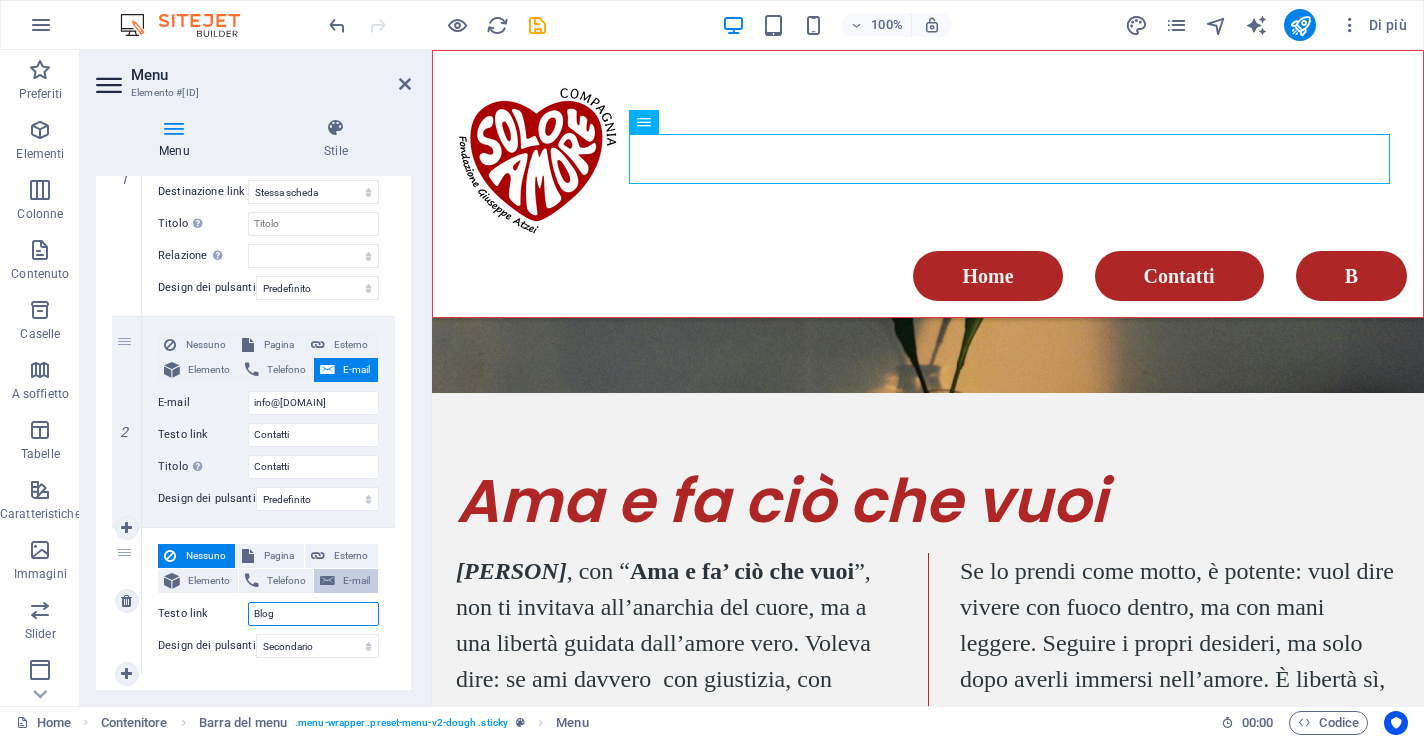 select 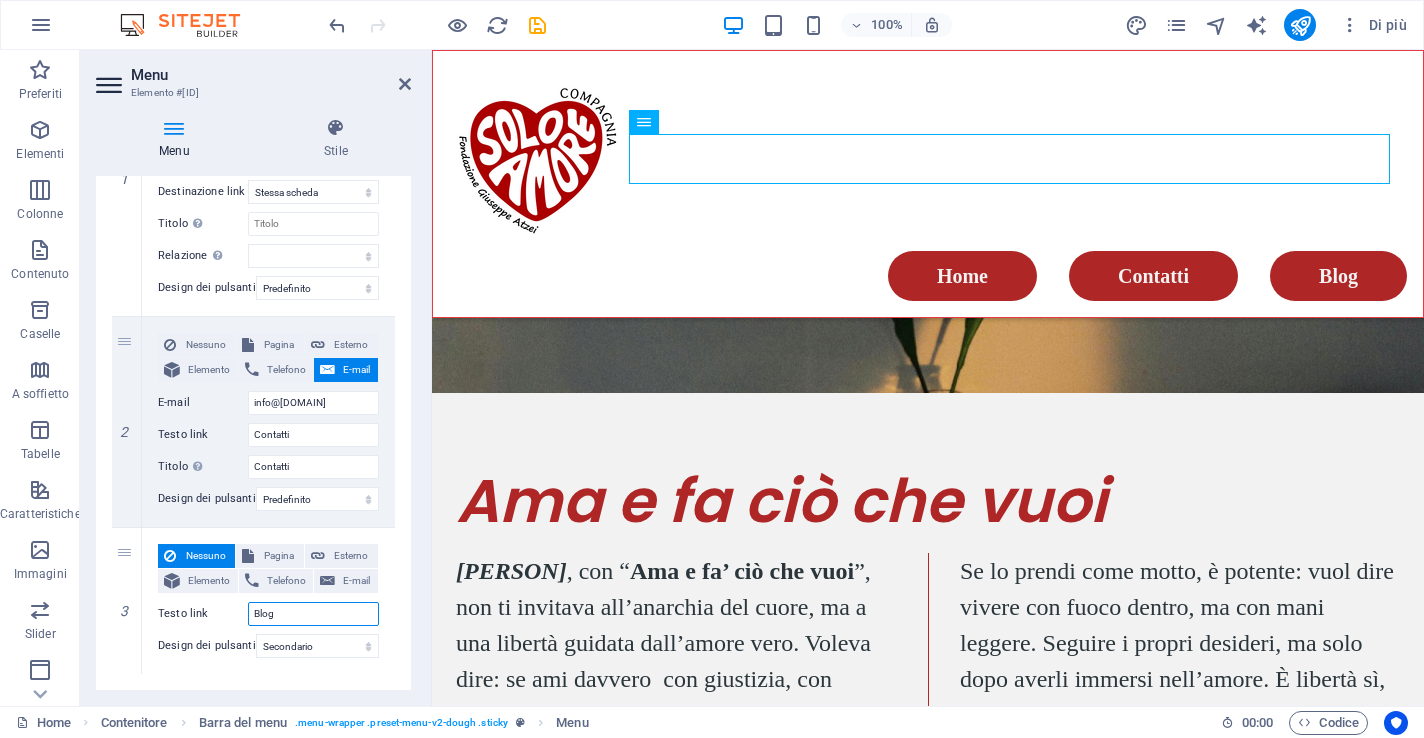 scroll, scrollTop: 0, scrollLeft: 0, axis: both 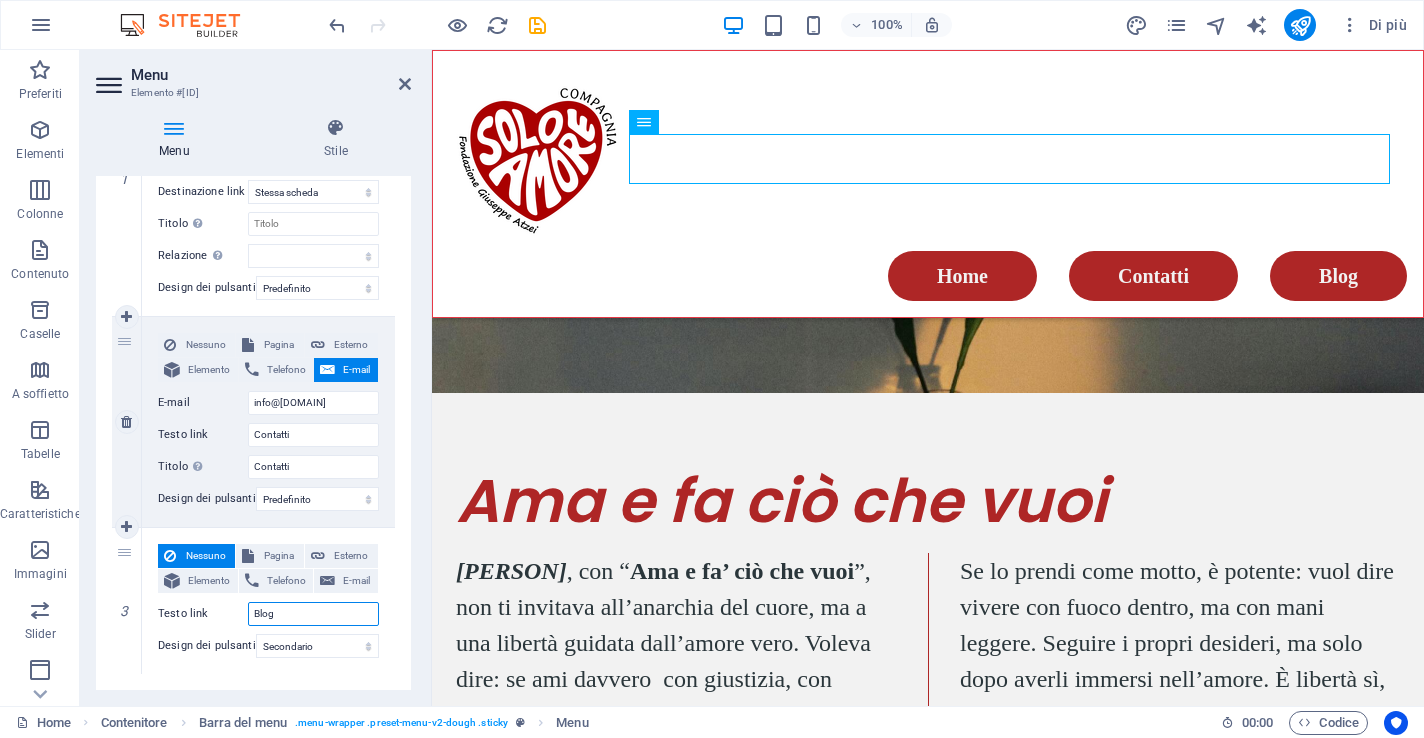 type on "Blog" 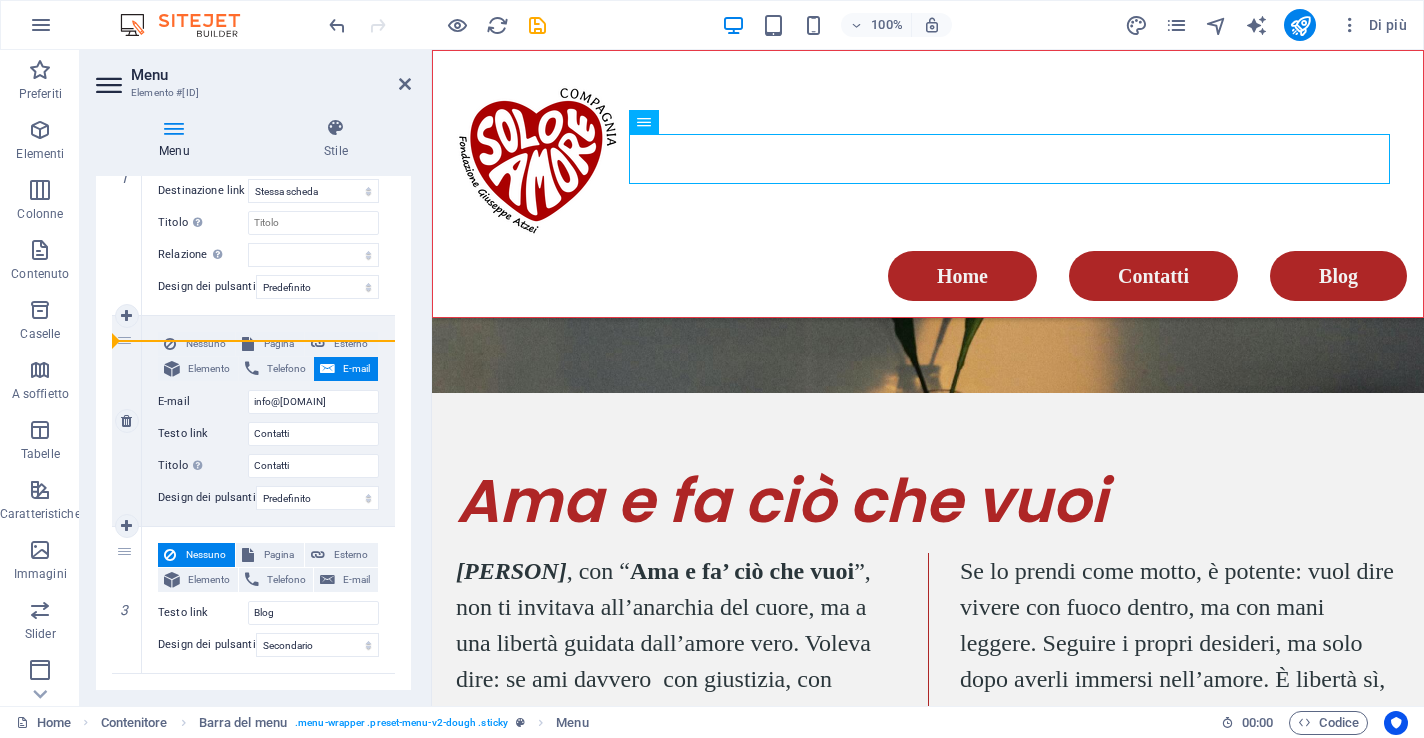 drag, startPoint x: 148, startPoint y: 521, endPoint x: 113, endPoint y: 316, distance: 207.96634 